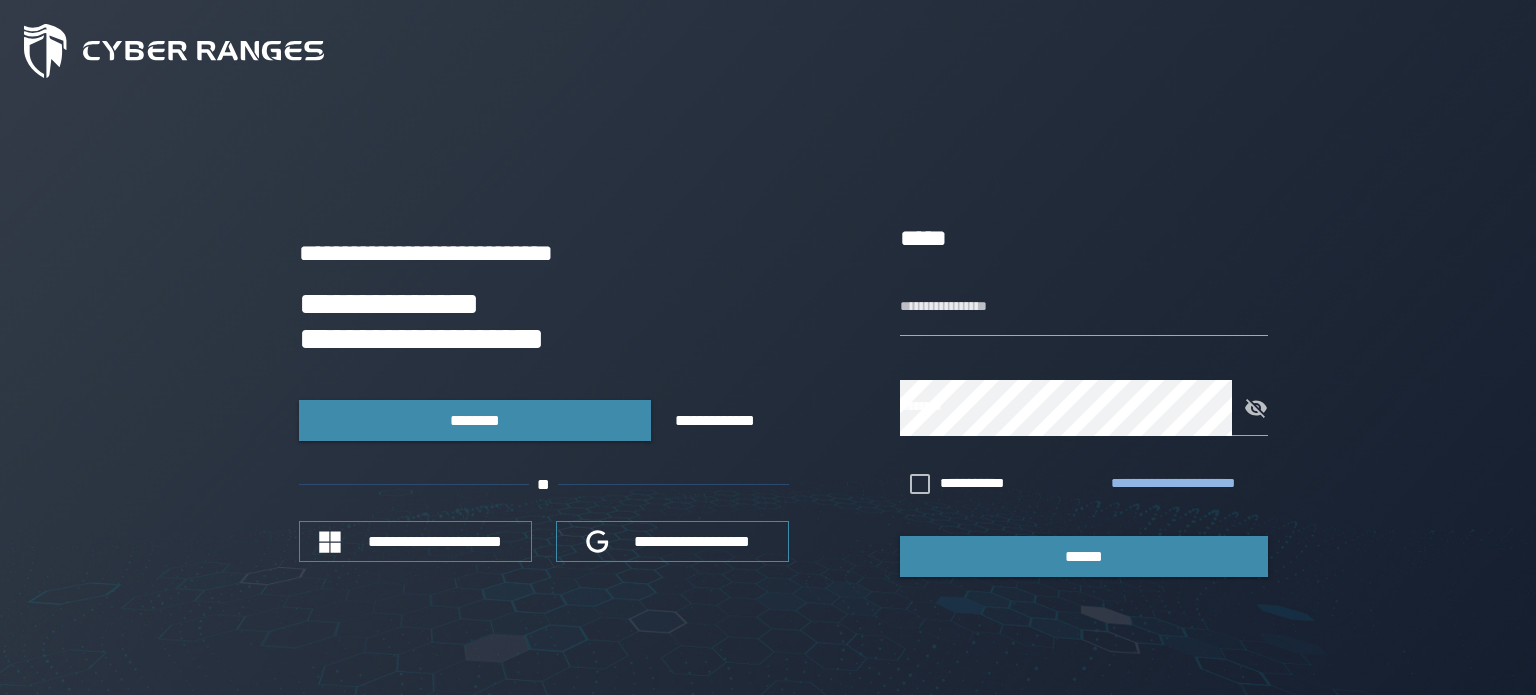 scroll, scrollTop: 0, scrollLeft: 0, axis: both 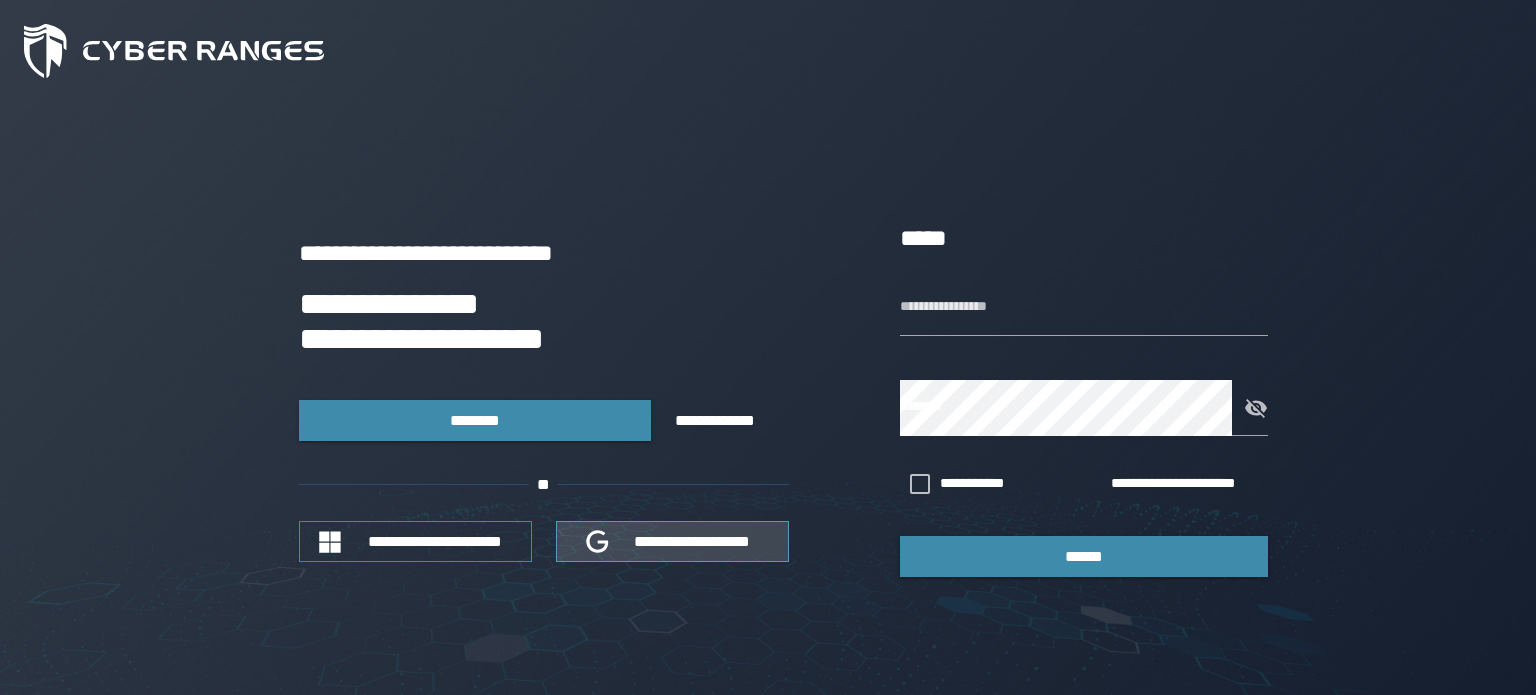 click on "**********" at bounding box center [693, 541] 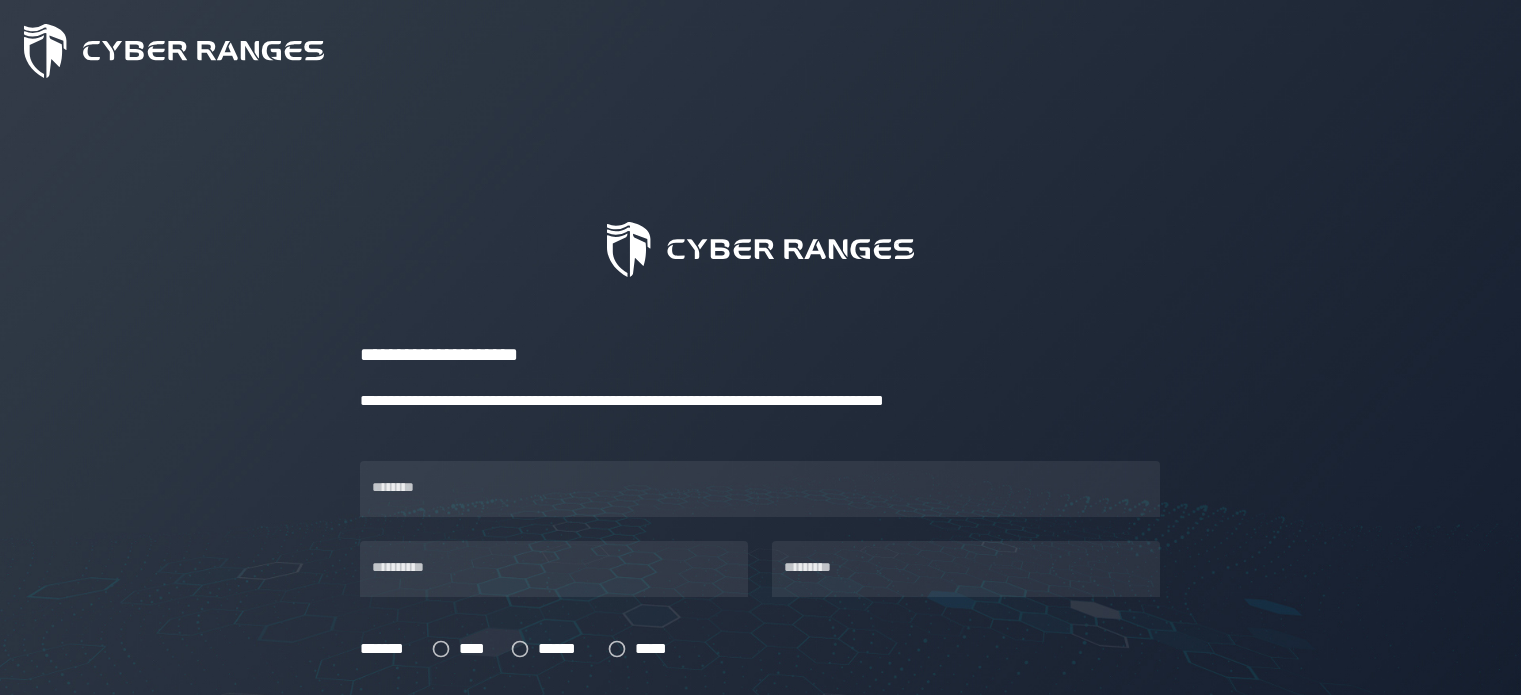 scroll, scrollTop: 0, scrollLeft: 0, axis: both 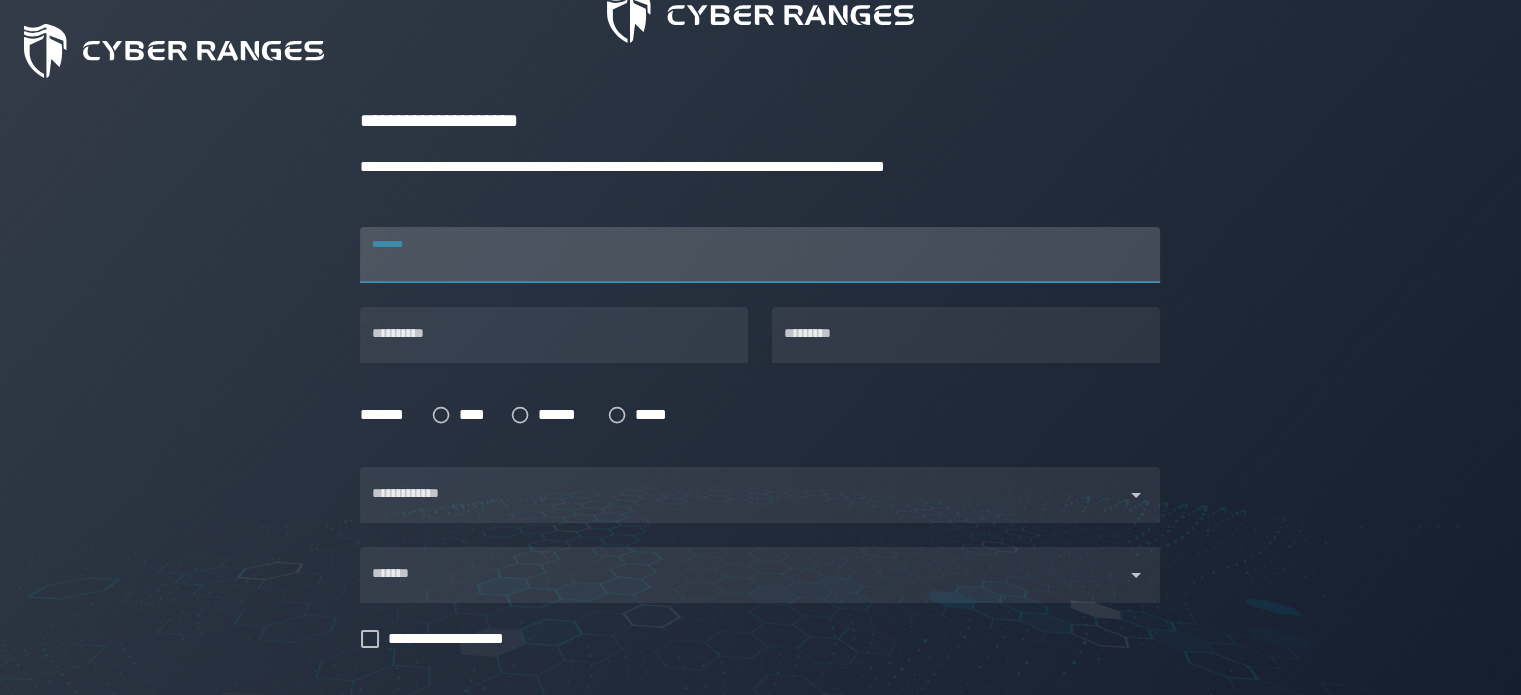 click on "********" at bounding box center [760, 255] 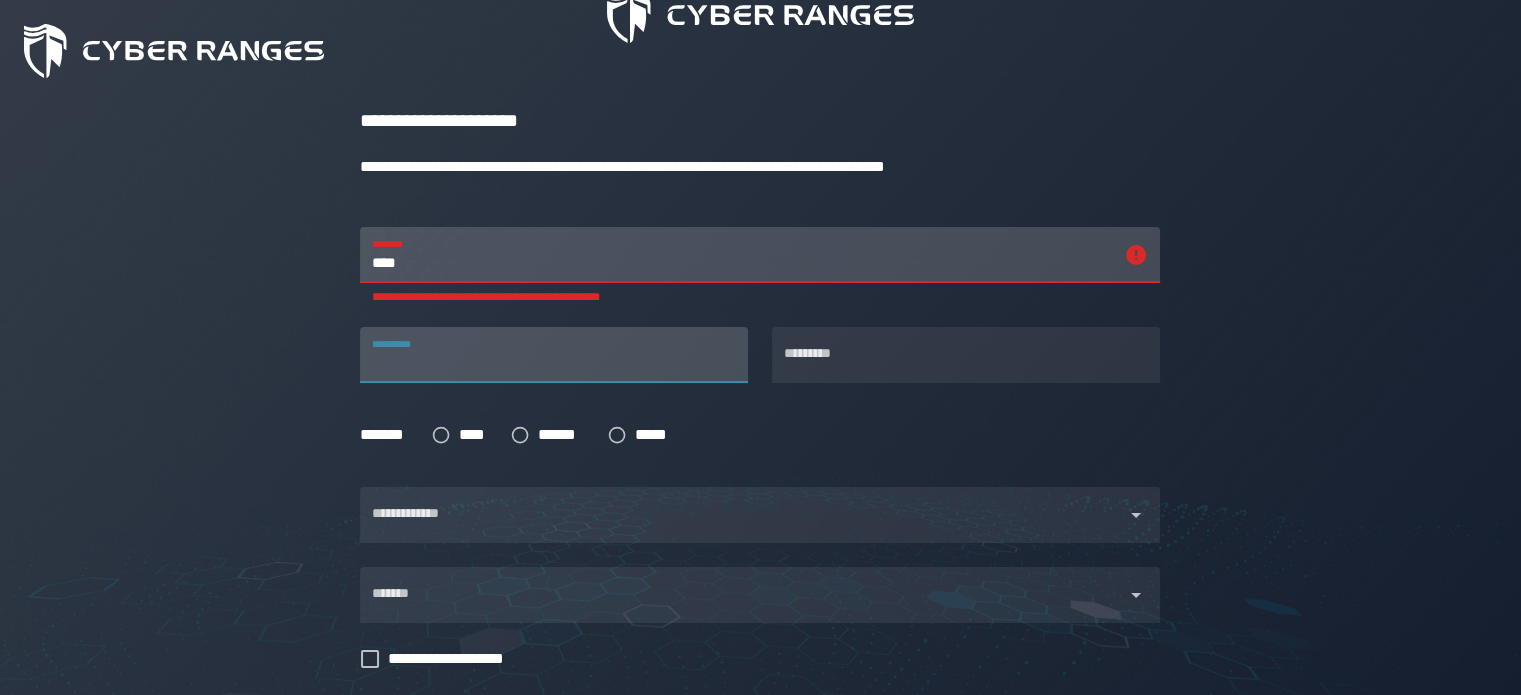 click on "**********" at bounding box center [554, 355] 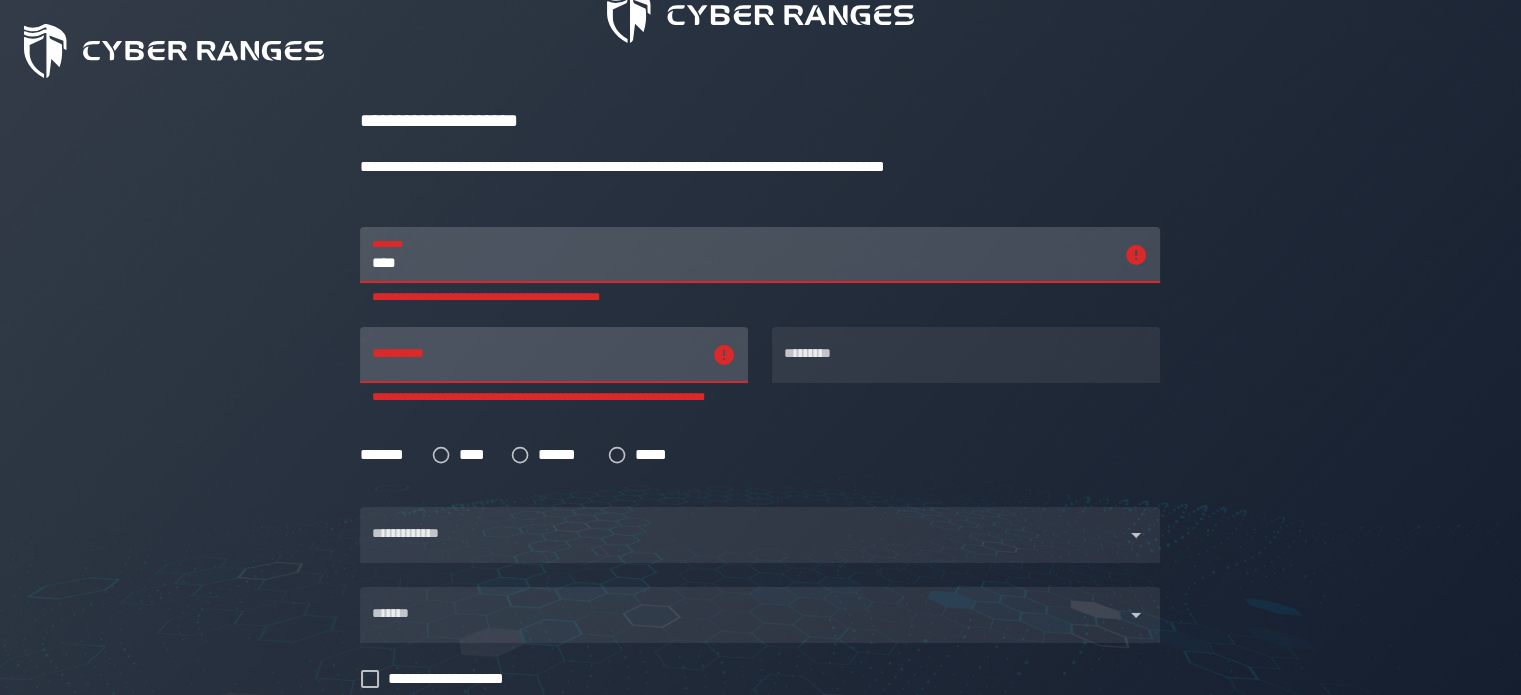 click on "****" at bounding box center [742, 255] 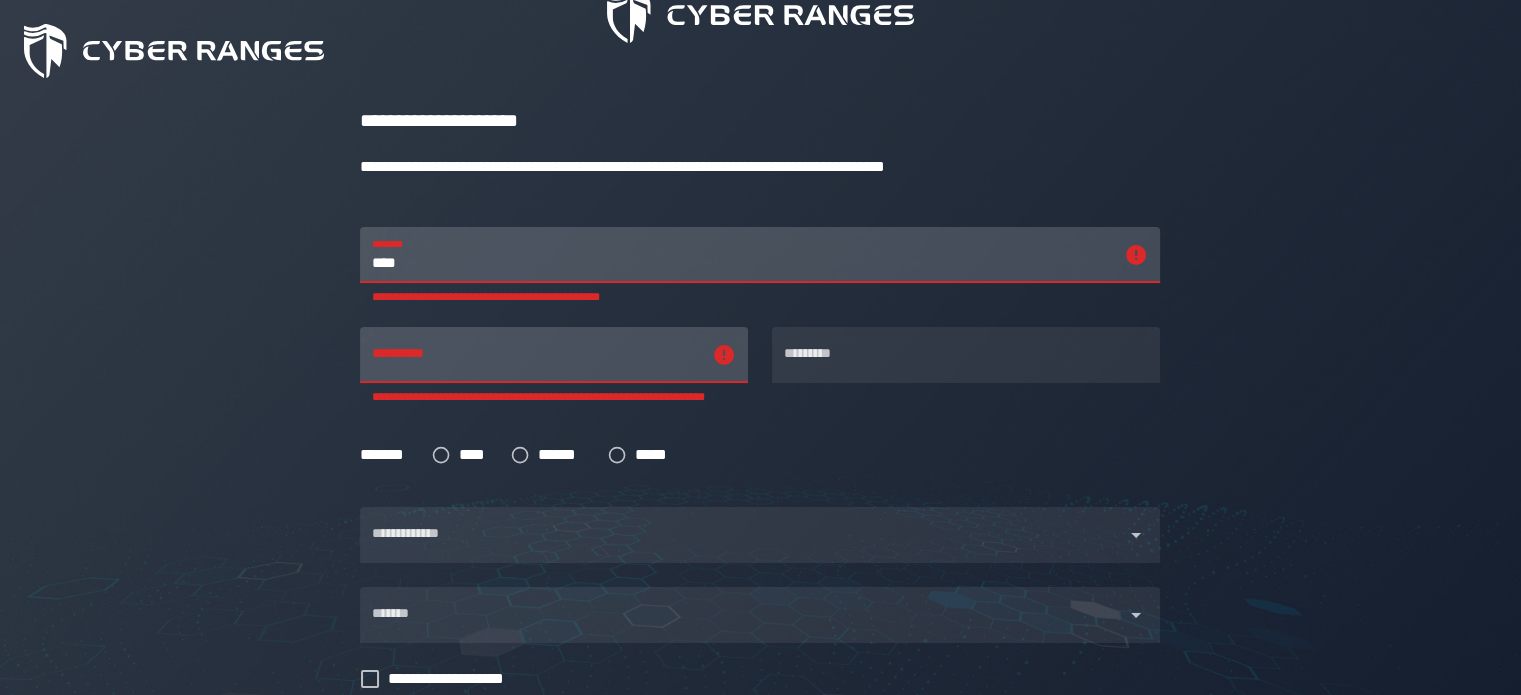 click on "****" at bounding box center [742, 255] 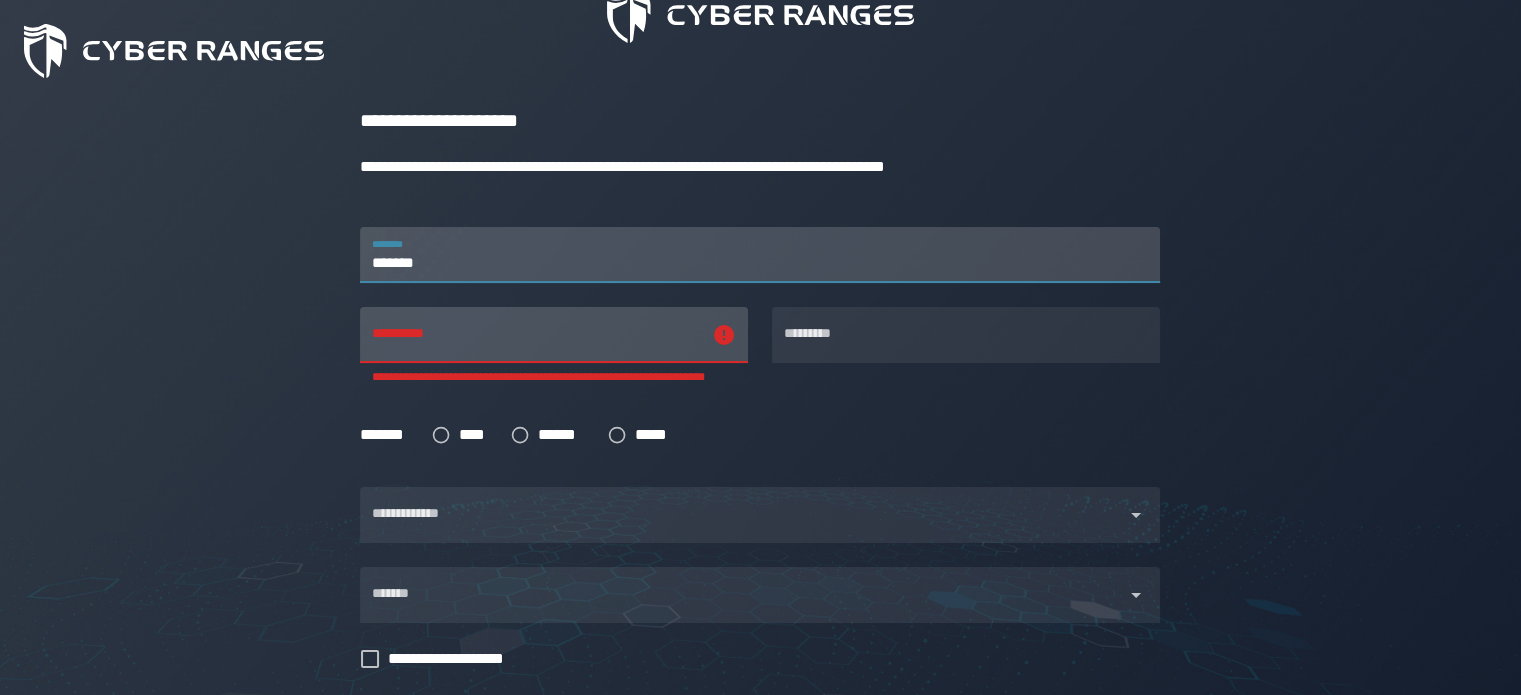 type on "*******" 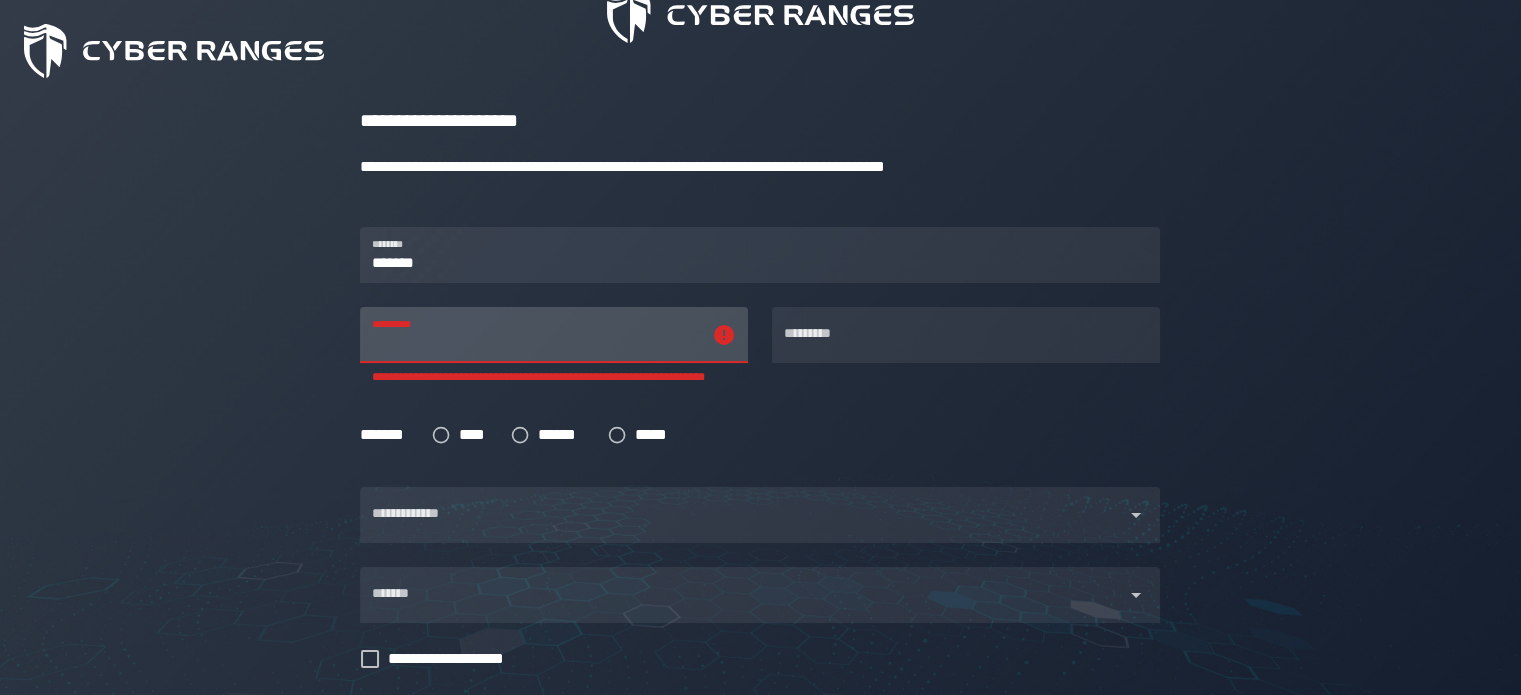 click on "**********" at bounding box center (536, 335) 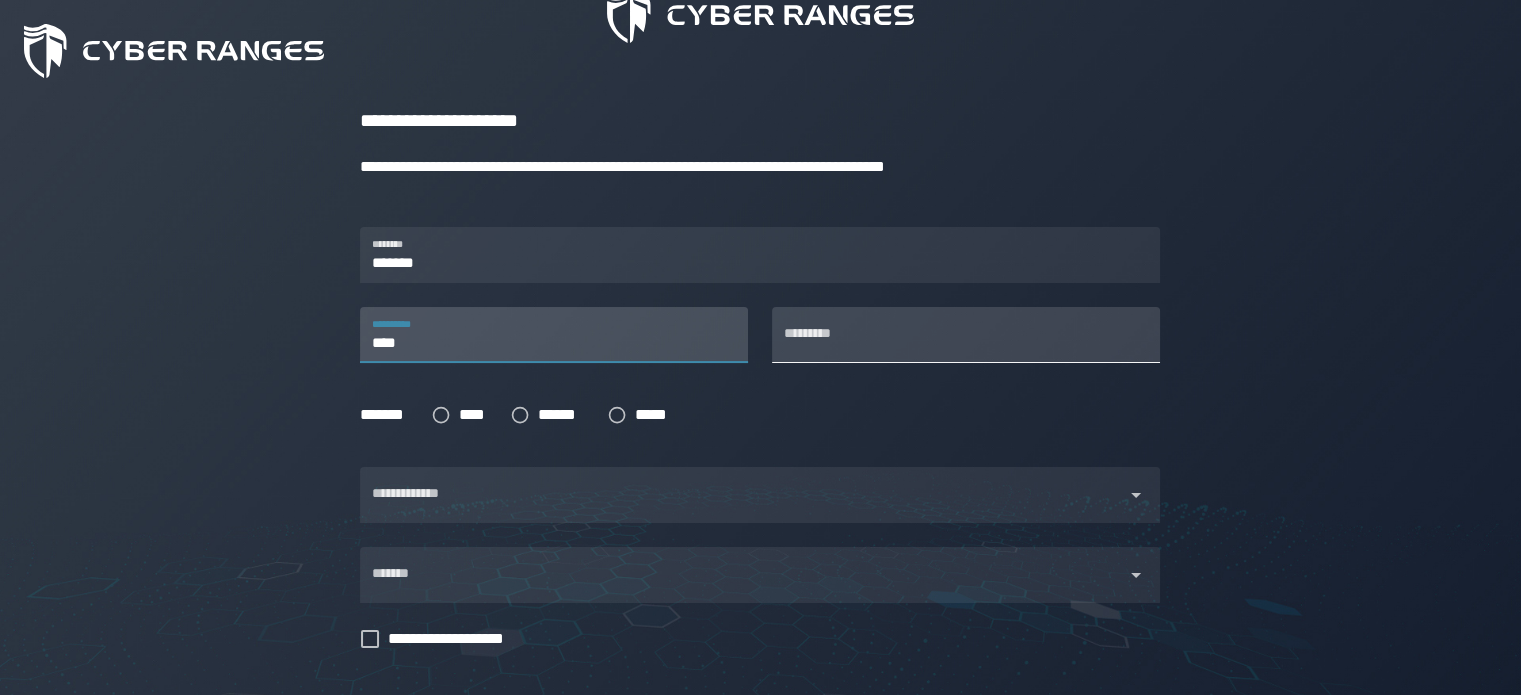 type on "****" 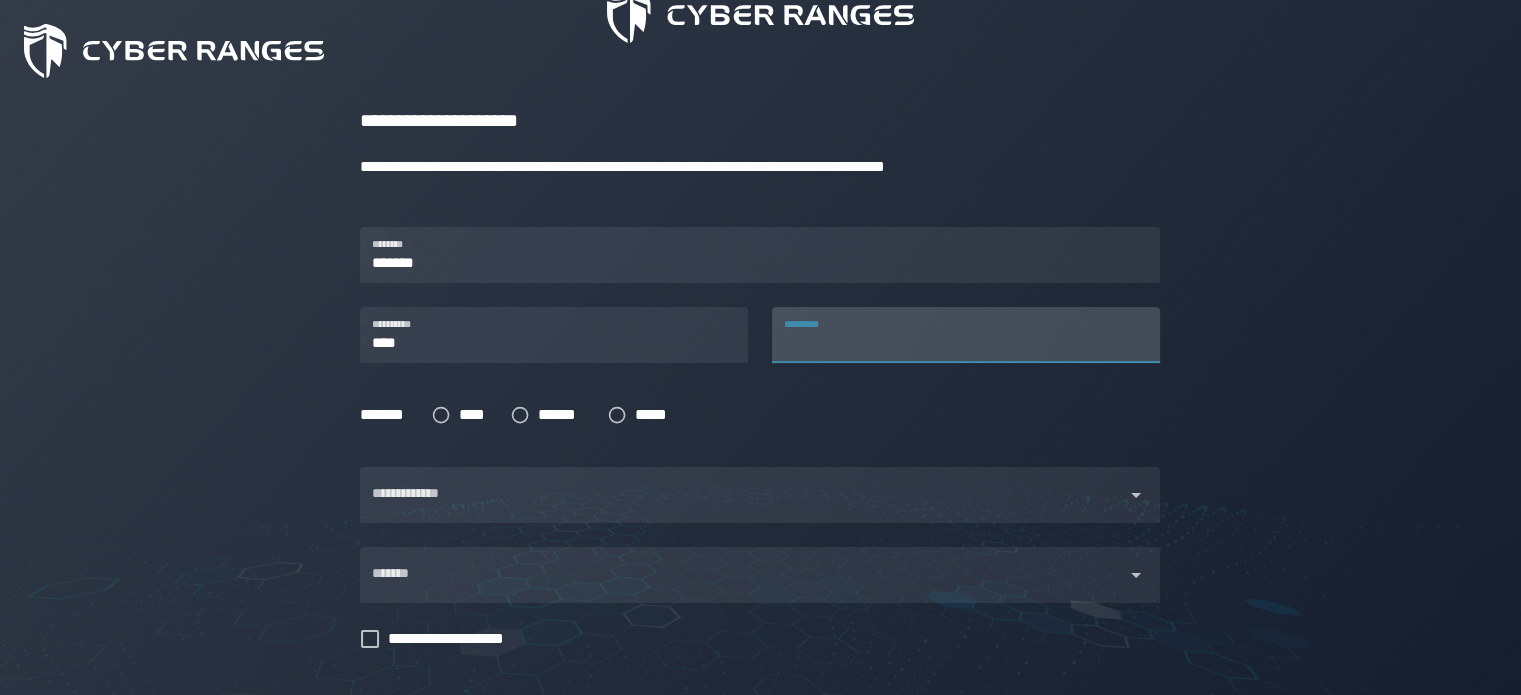 click on "*********" at bounding box center (966, 335) 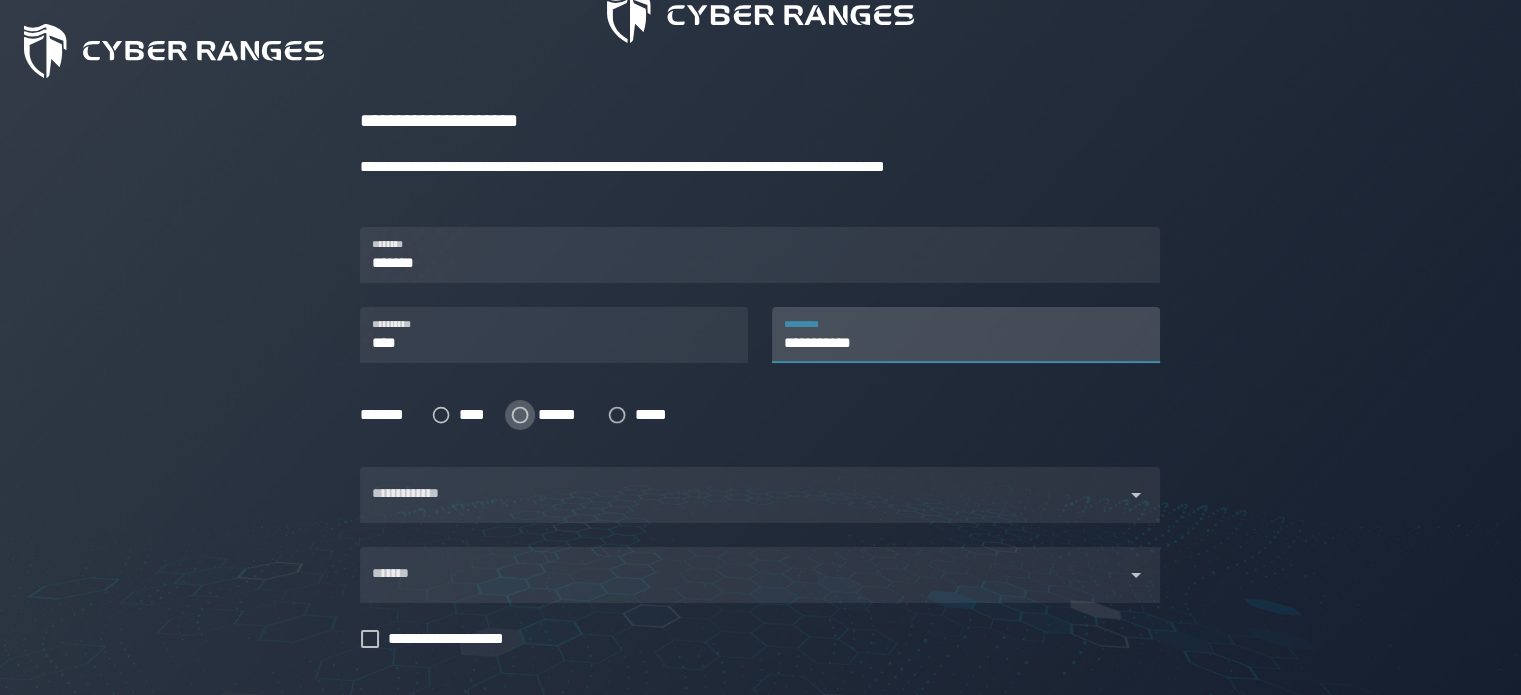 type on "**********" 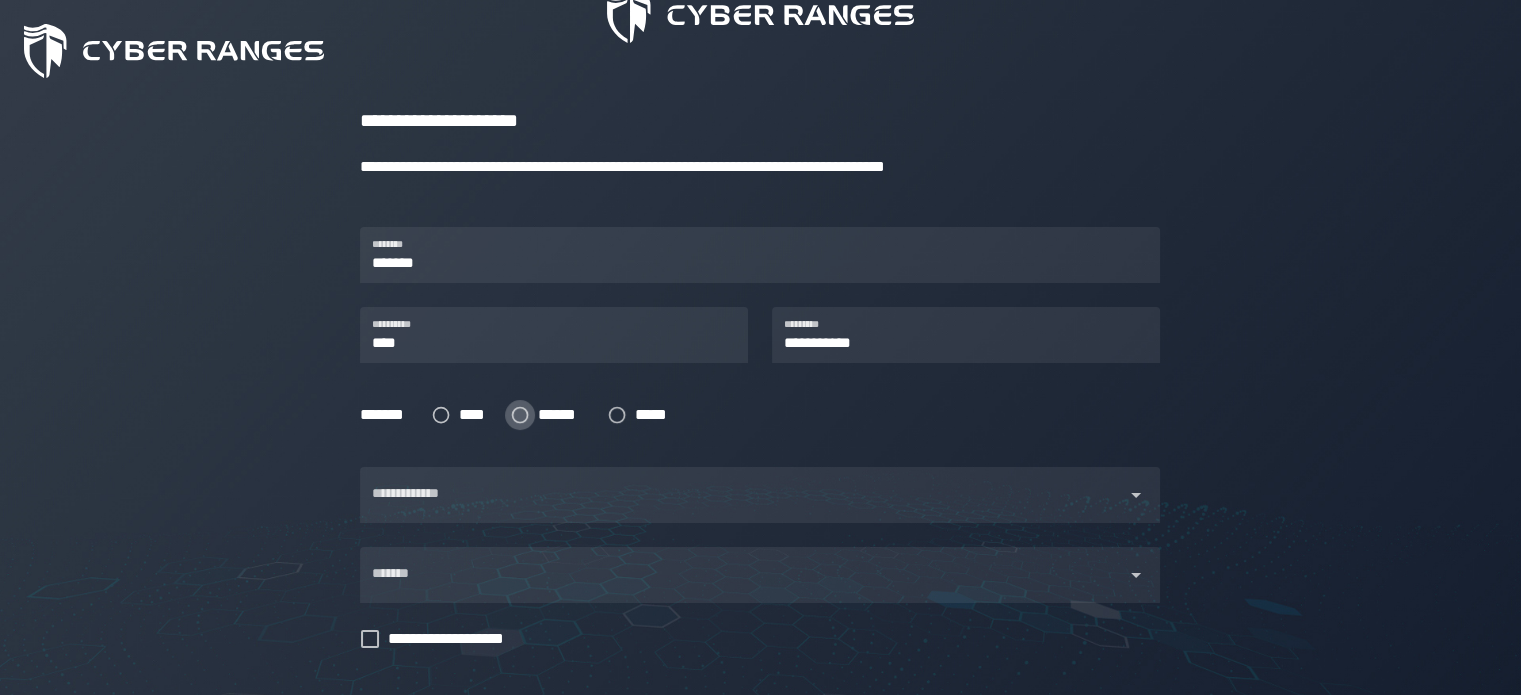 click on "******" at bounding box center (560, 415) 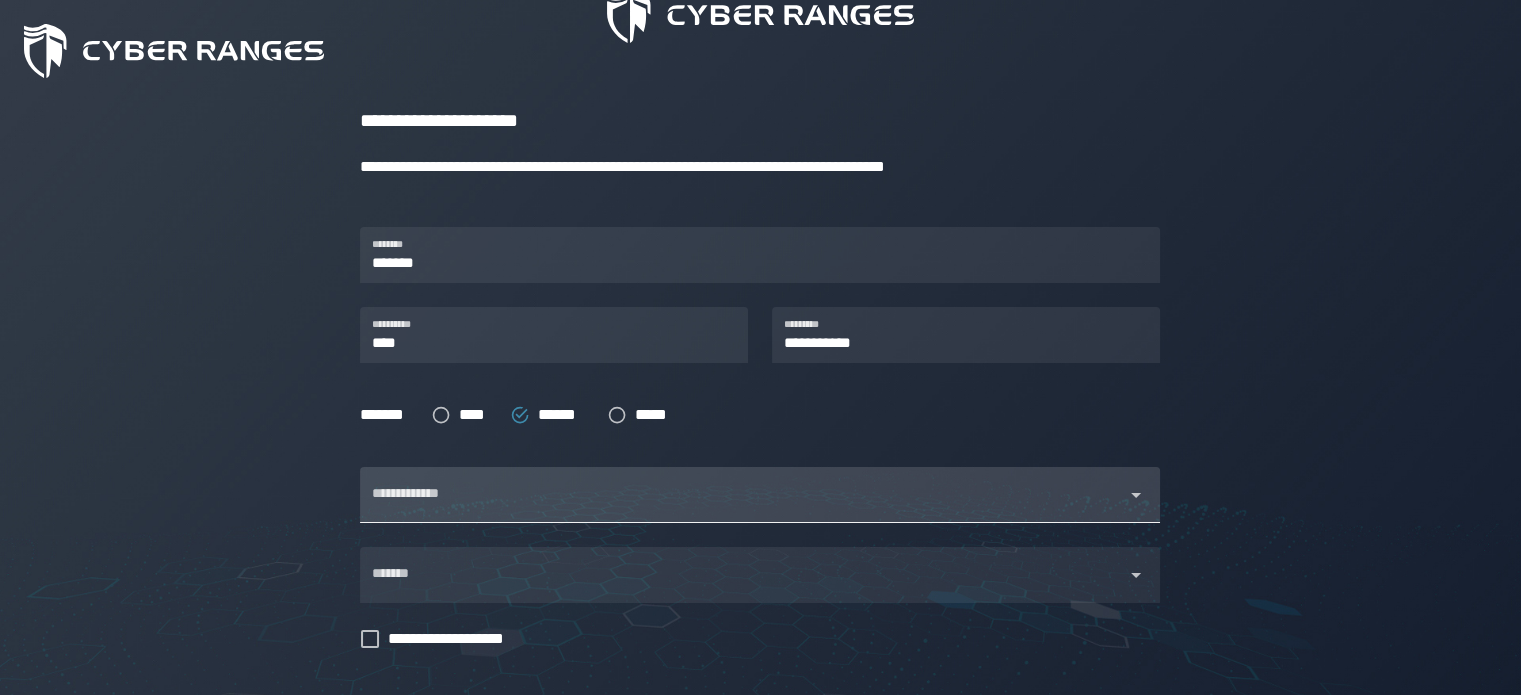 click on "**********" at bounding box center (748, 483) 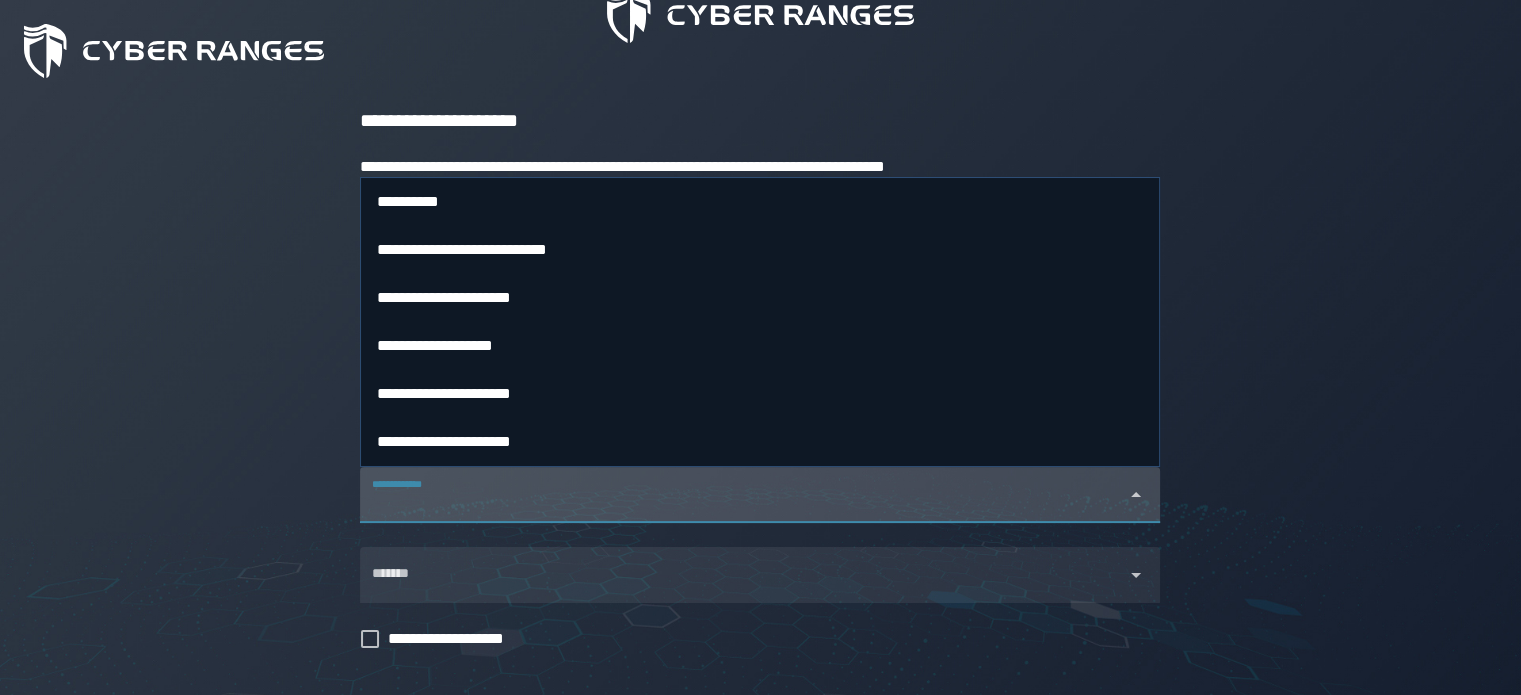 click on "**********" at bounding box center [742, 495] 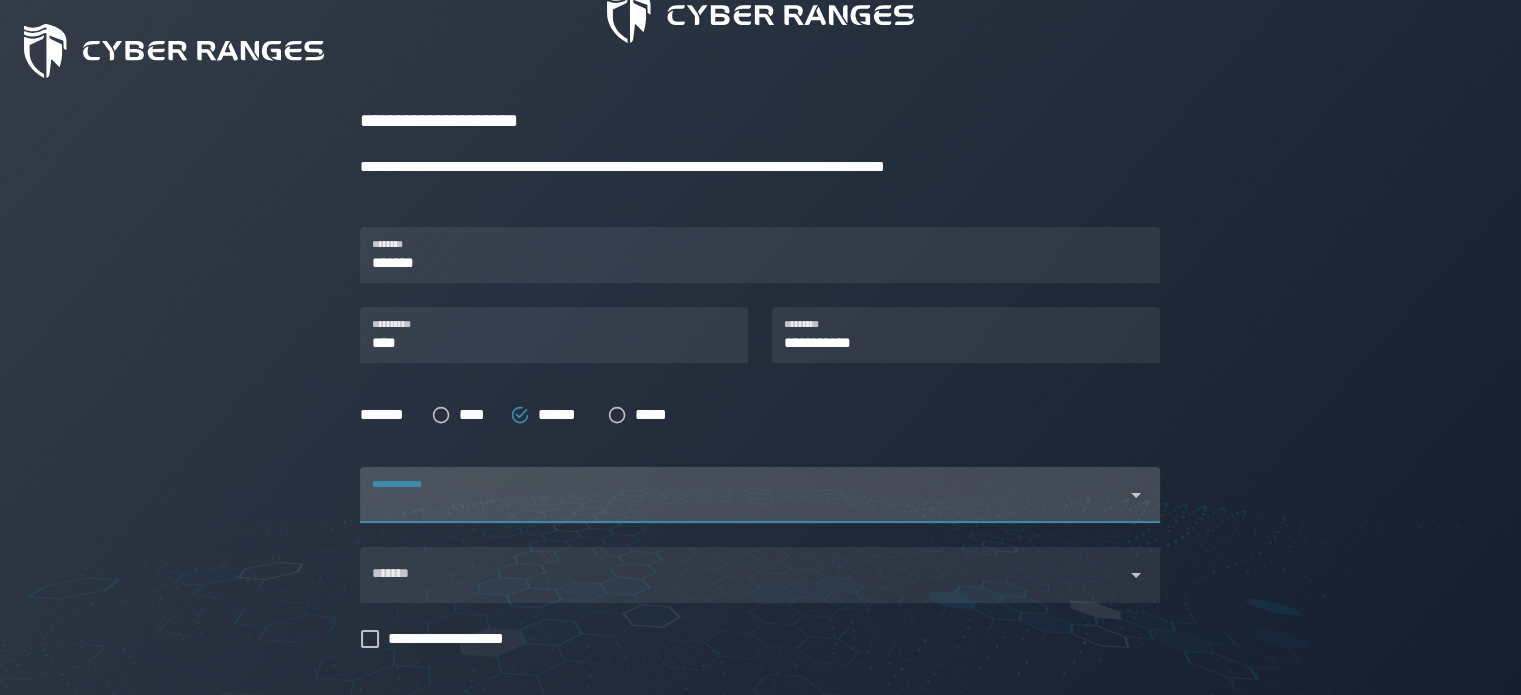 click on "**********" at bounding box center (742, 495) 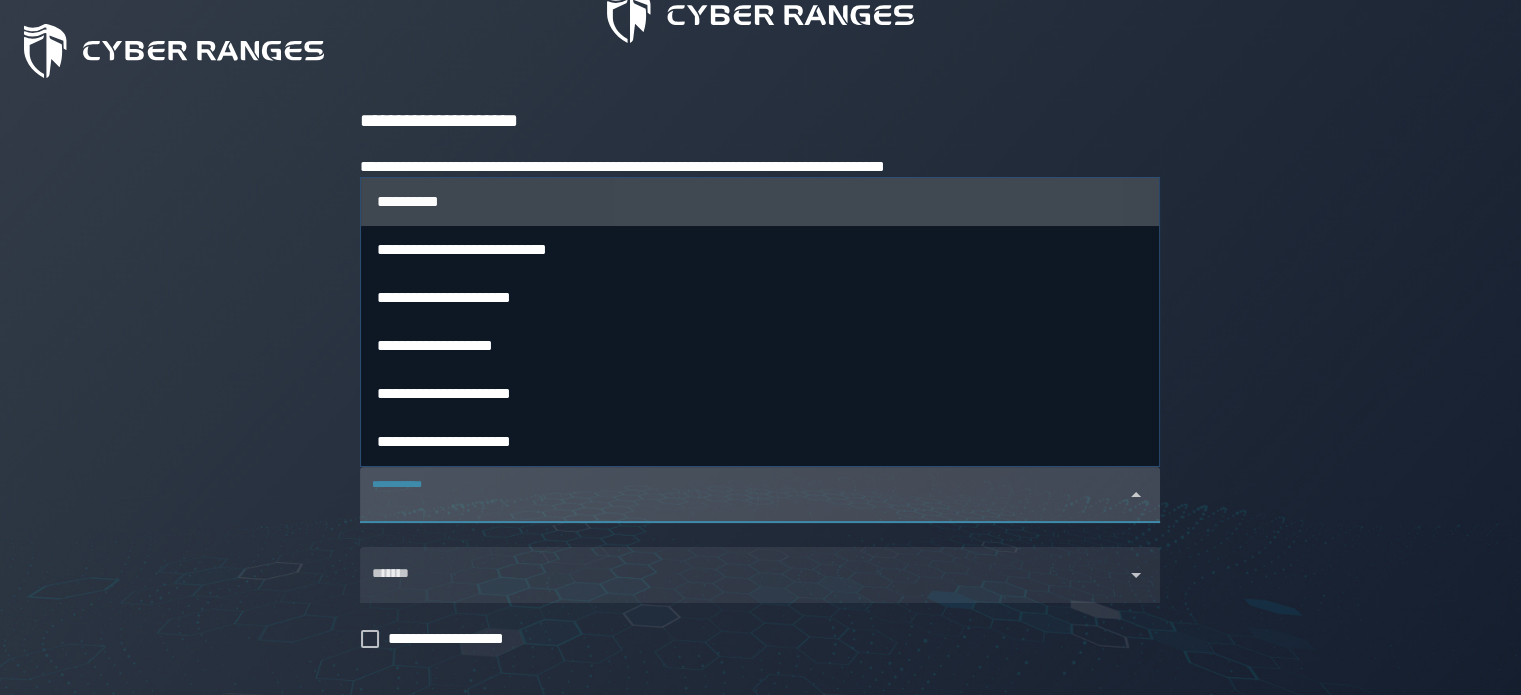 click on "**********" at bounding box center [760, 201] 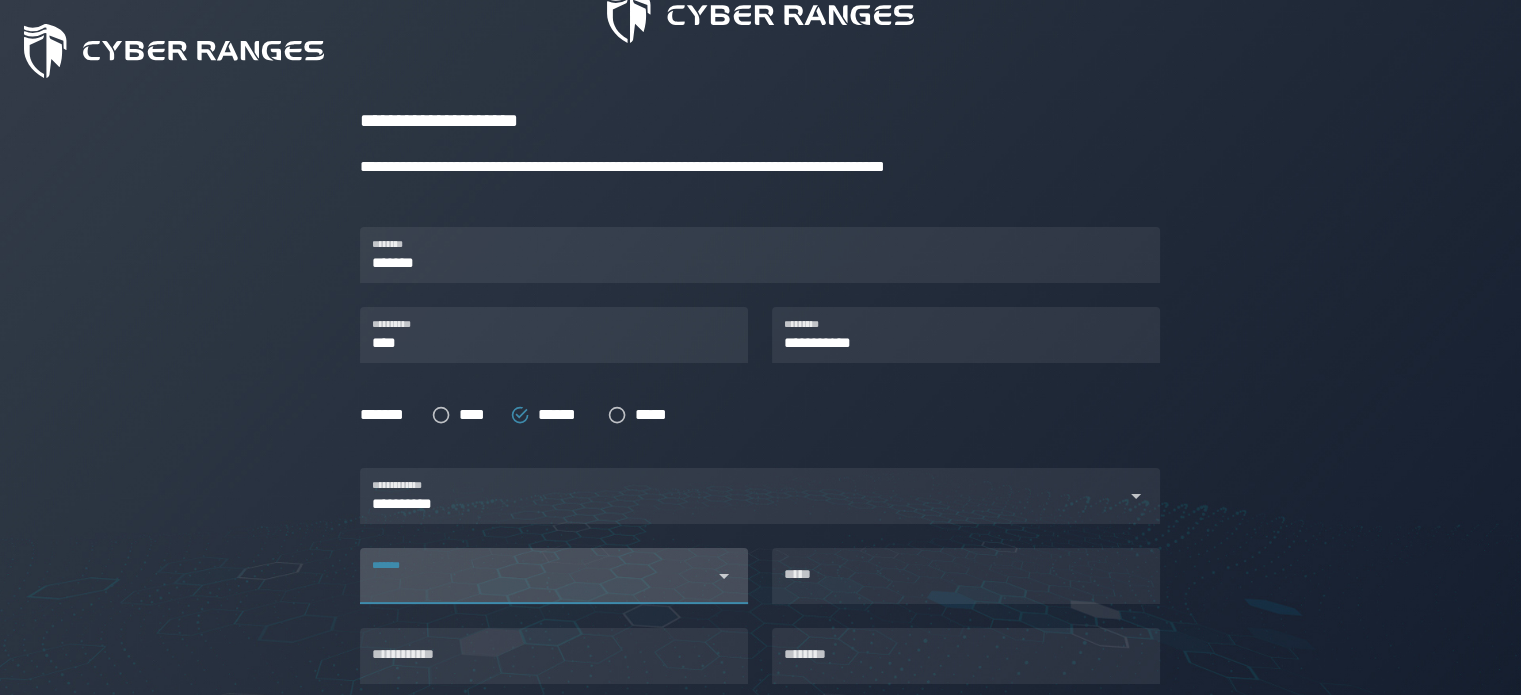 click on "*******" at bounding box center [536, 576] 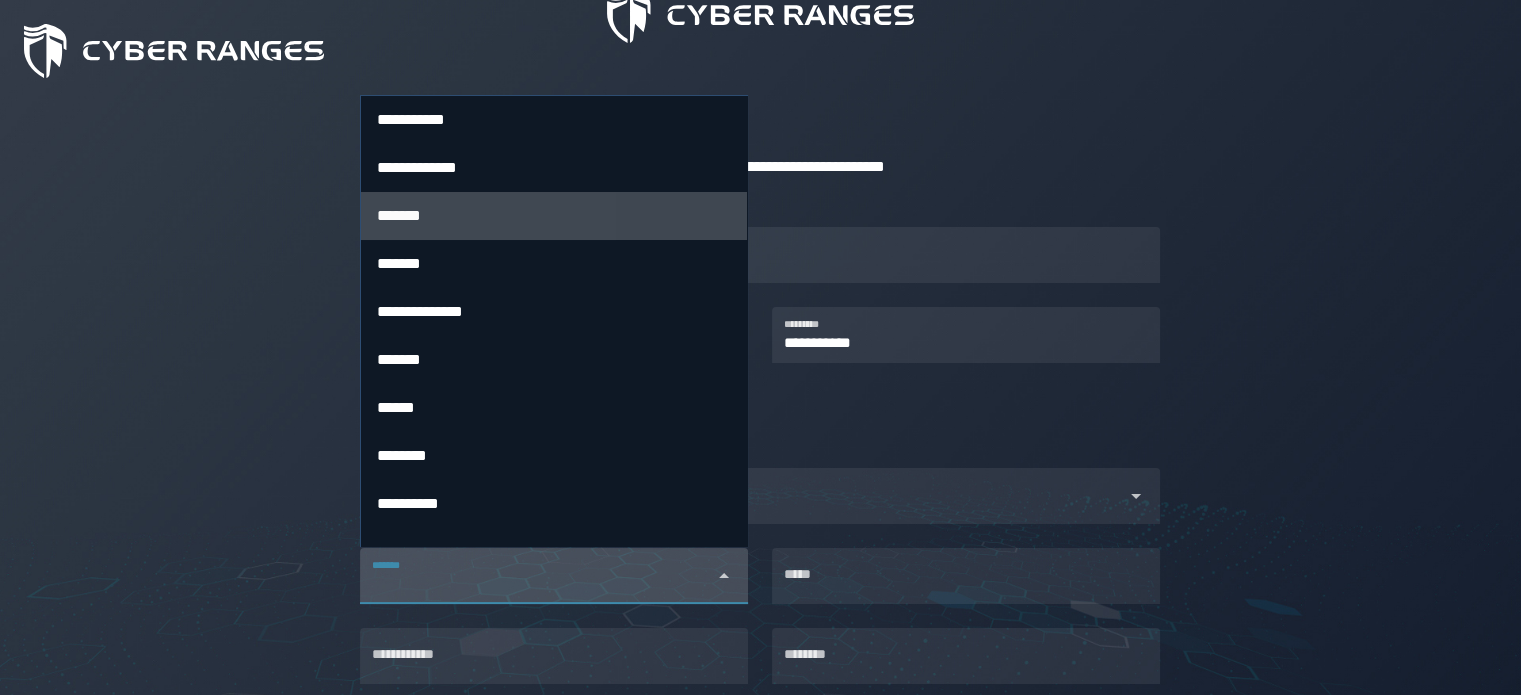 click on "*******" at bounding box center [554, 215] 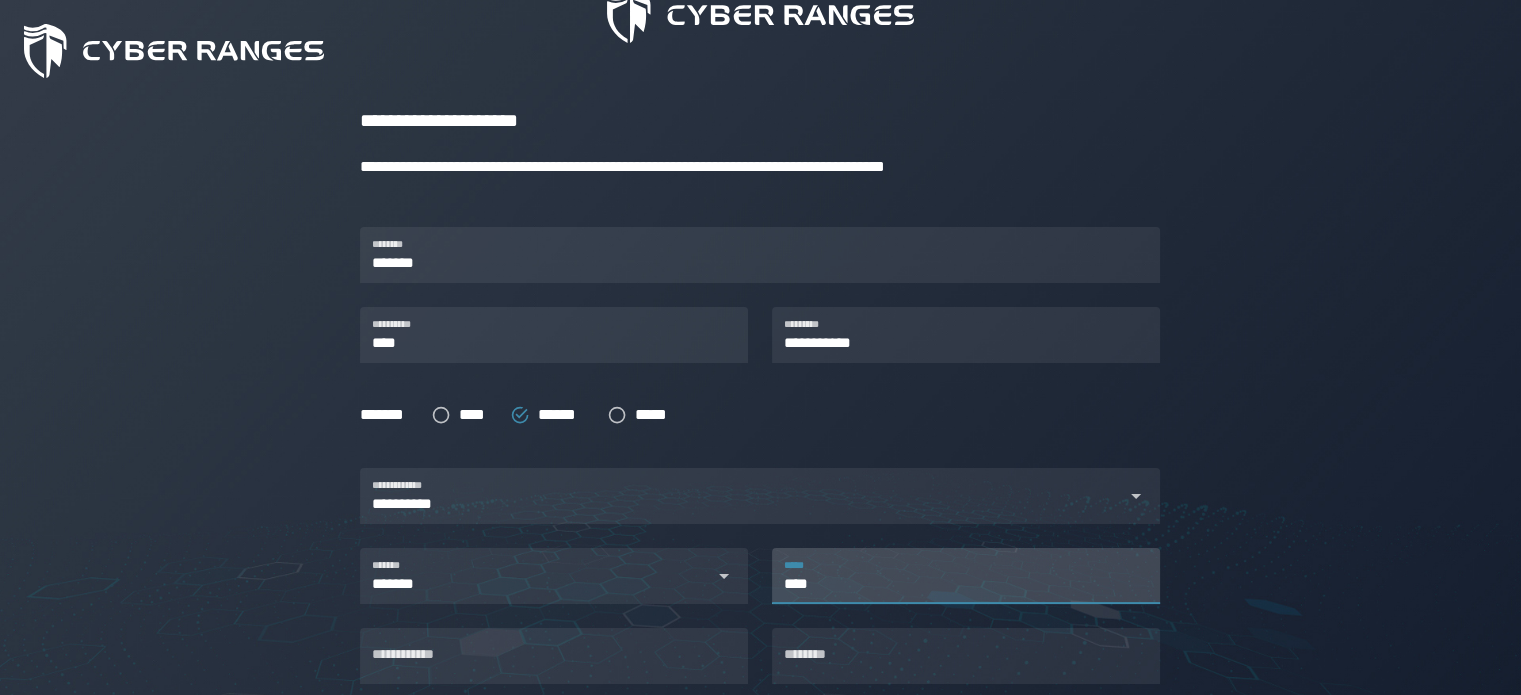 click on "****" at bounding box center [966, 576] 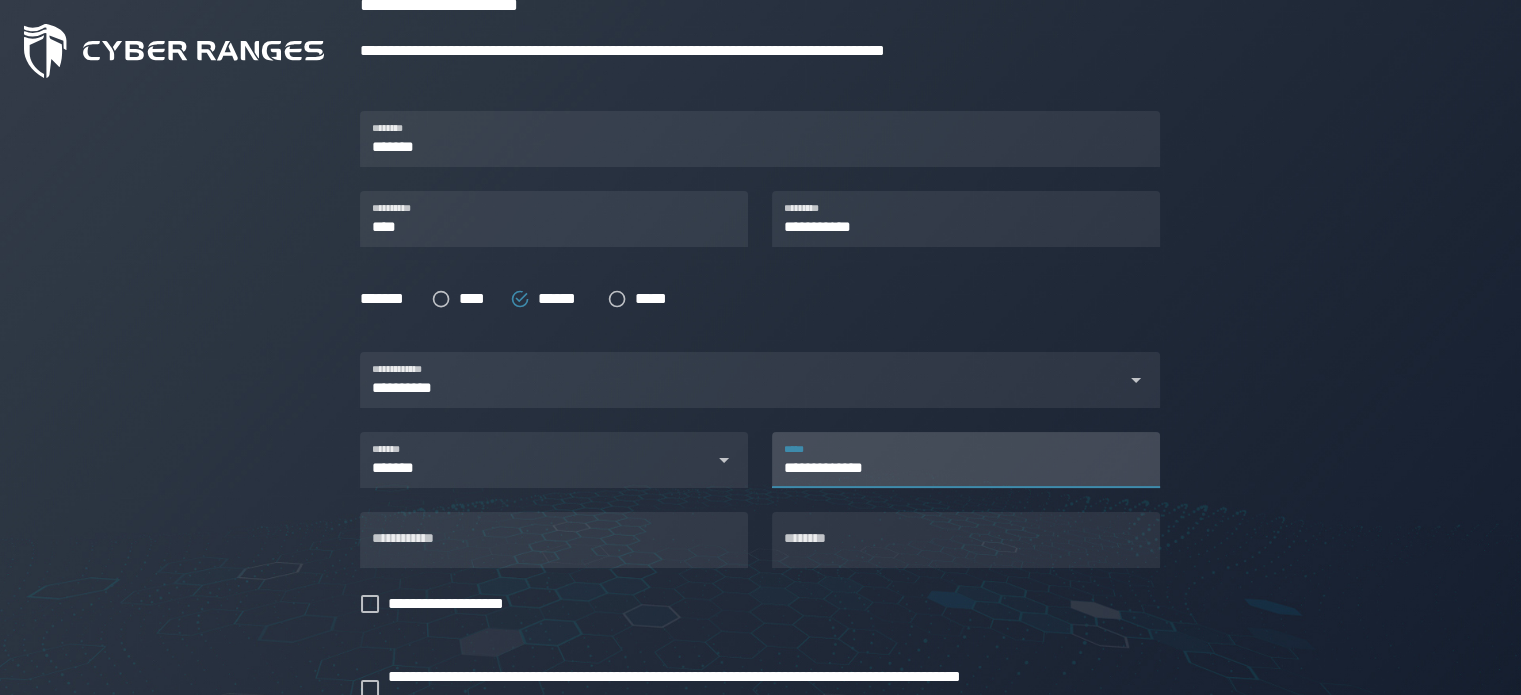 scroll, scrollTop: 400, scrollLeft: 0, axis: vertical 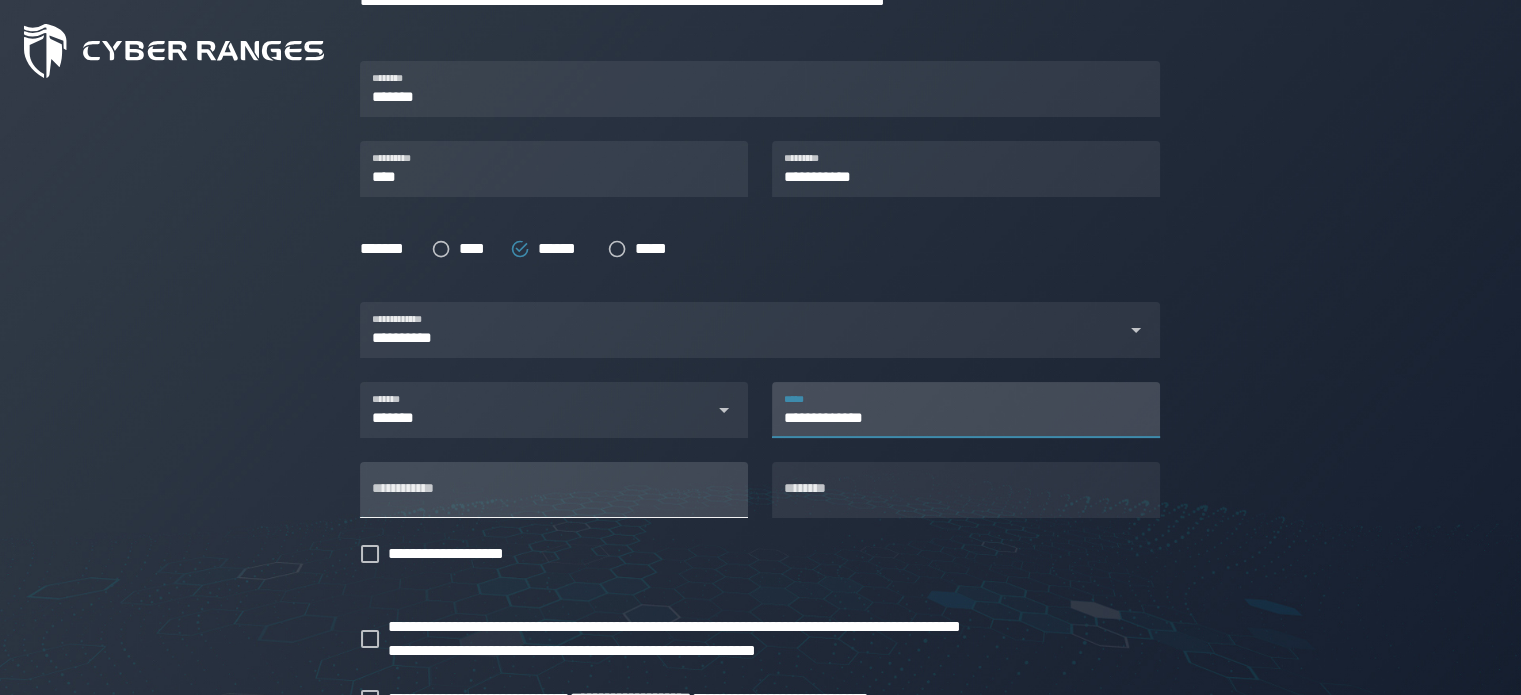type on "**********" 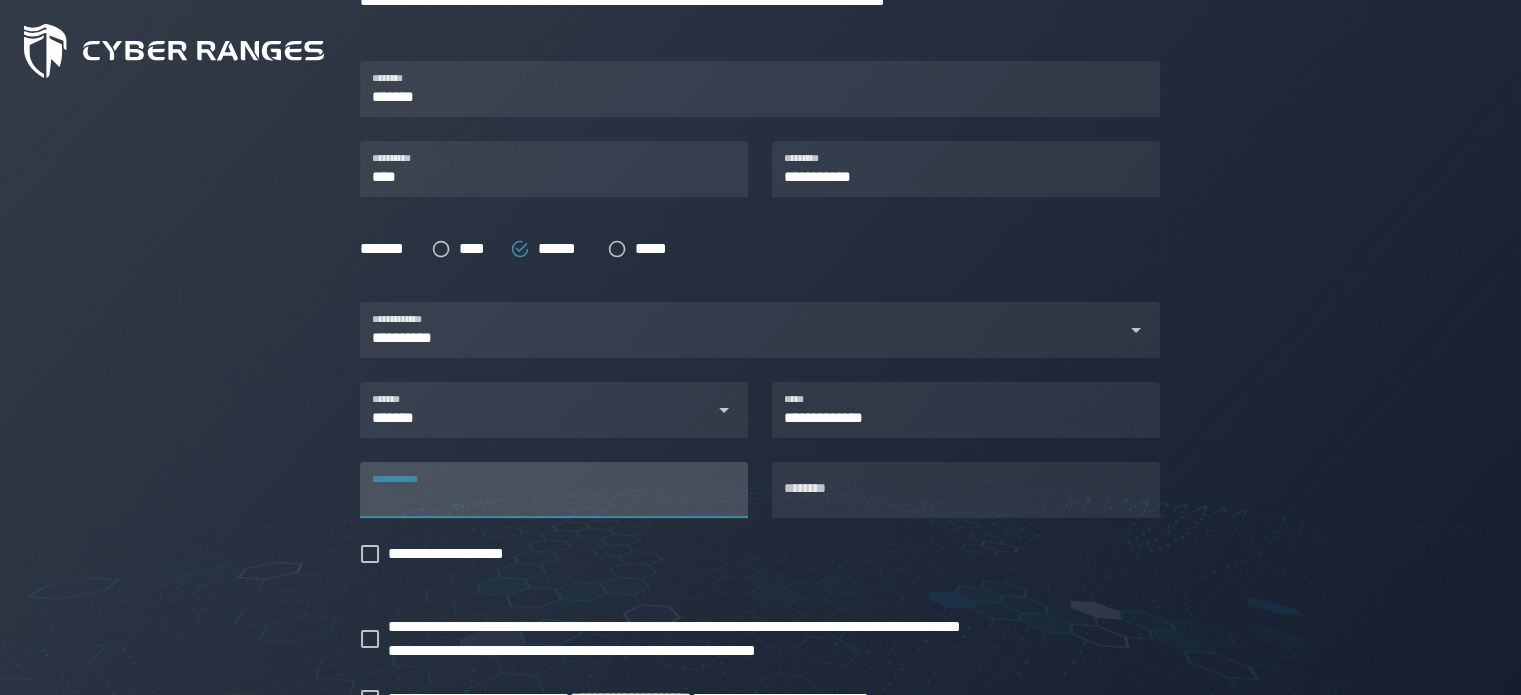 click on "**********" at bounding box center [554, 490] 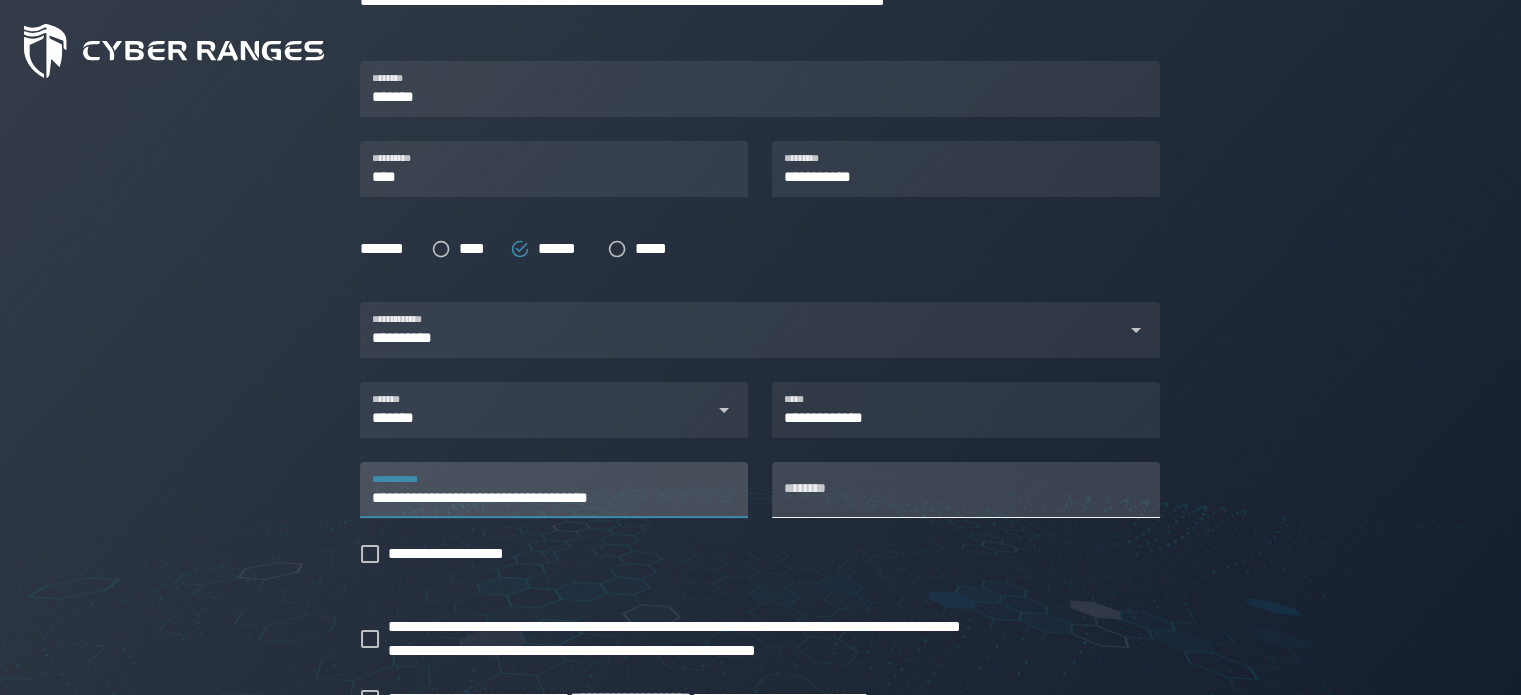 type on "**********" 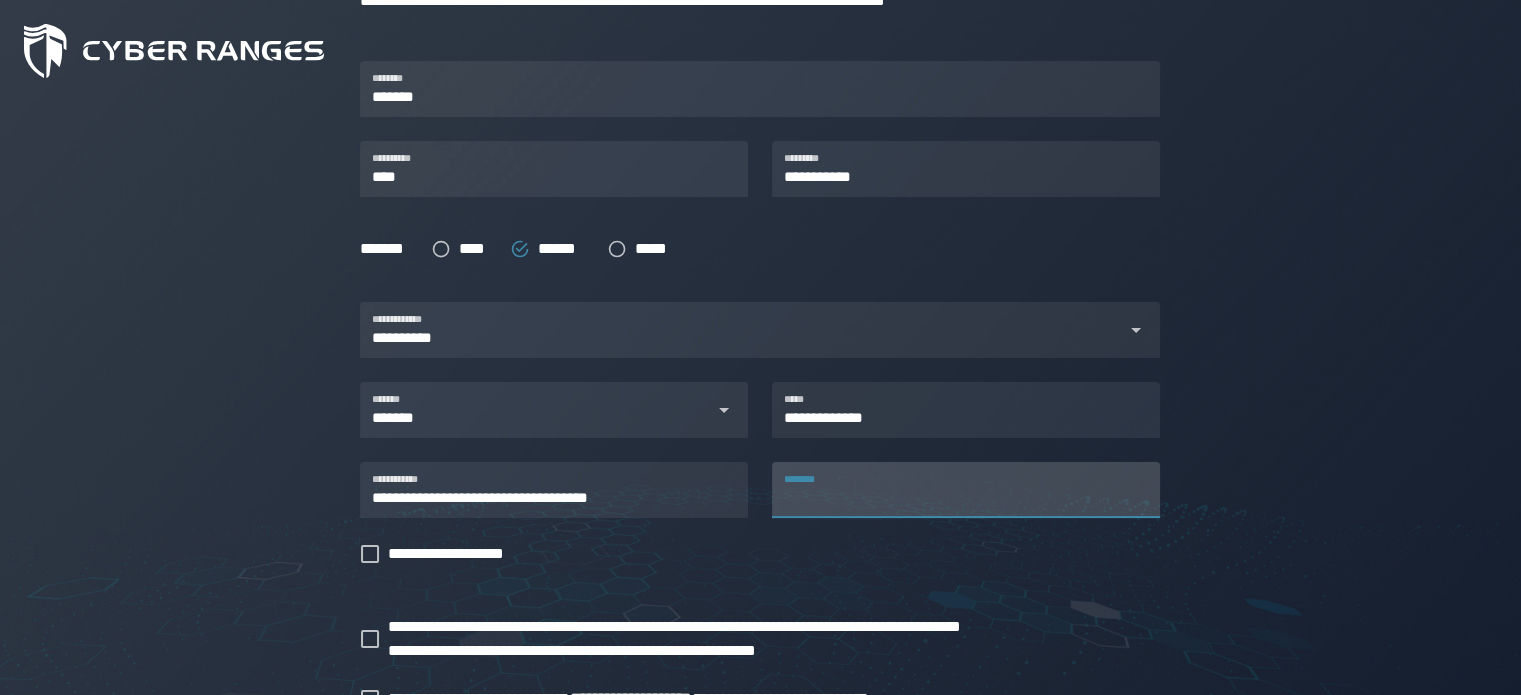 click on "********" at bounding box center (966, 490) 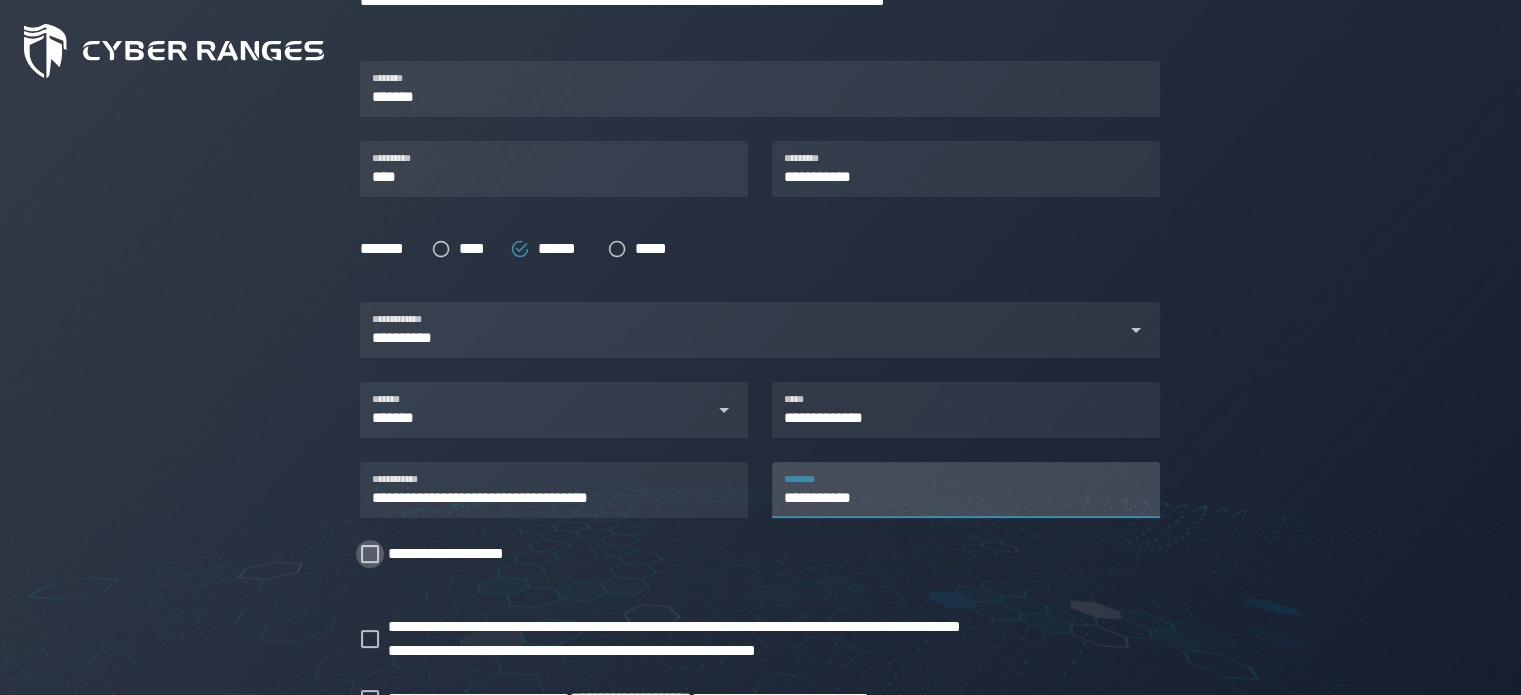 type on "**********" 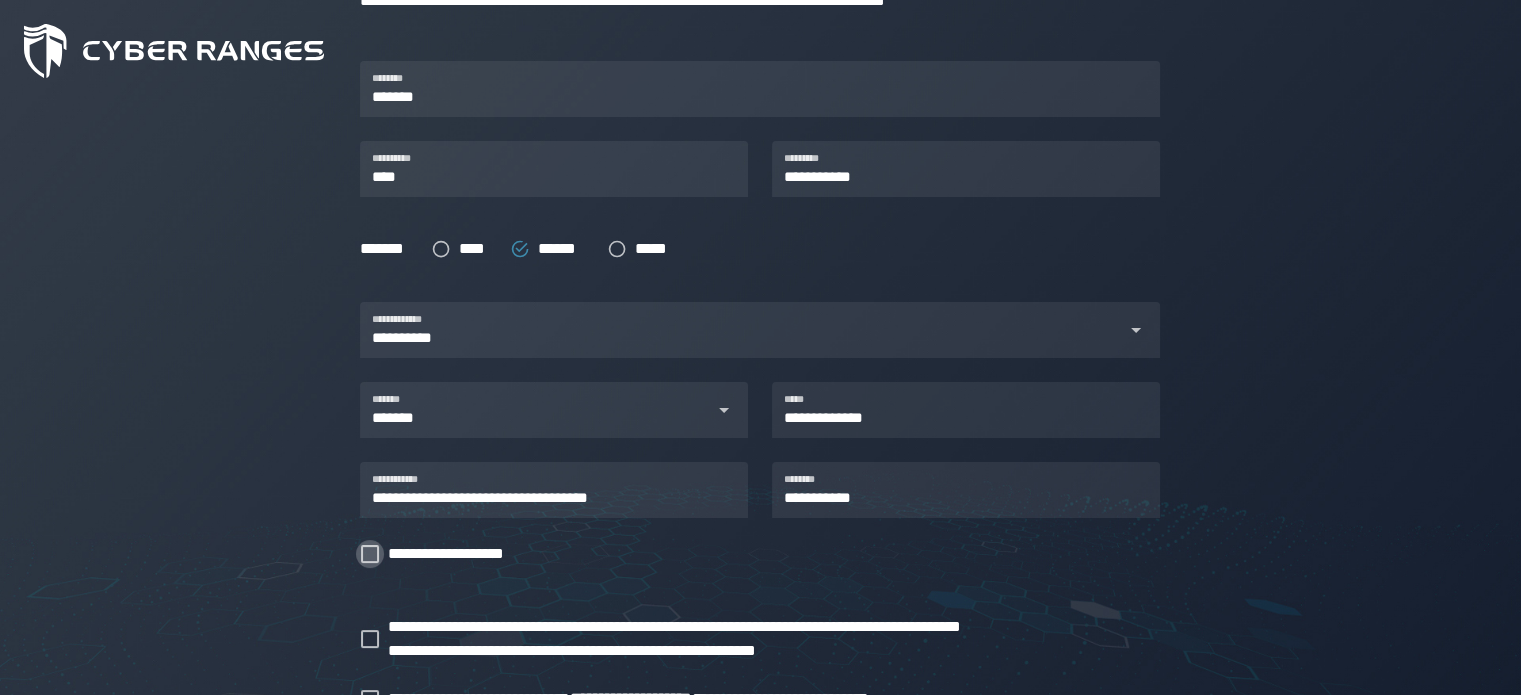 click on "**********" at bounding box center [456, 554] 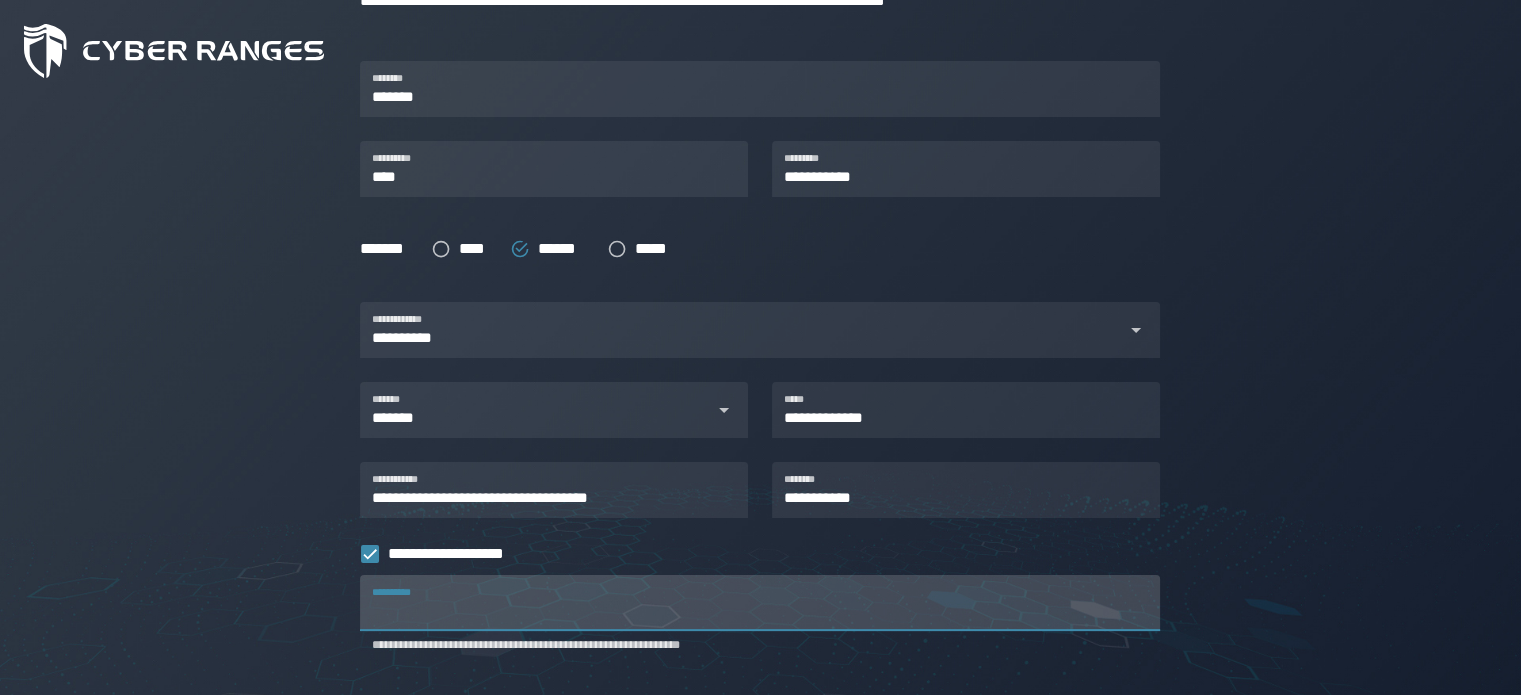 click on "**********" at bounding box center (760, 603) 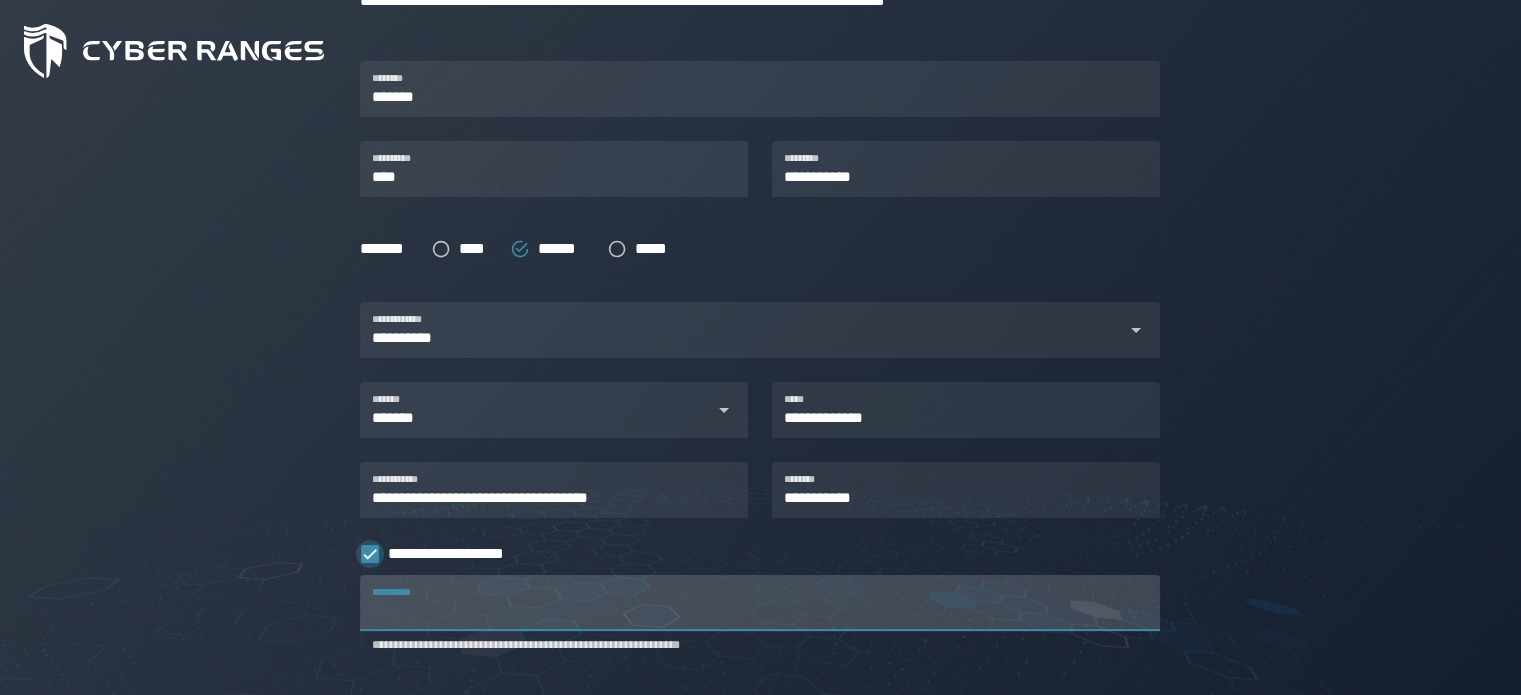 click on "**********" at bounding box center [456, 554] 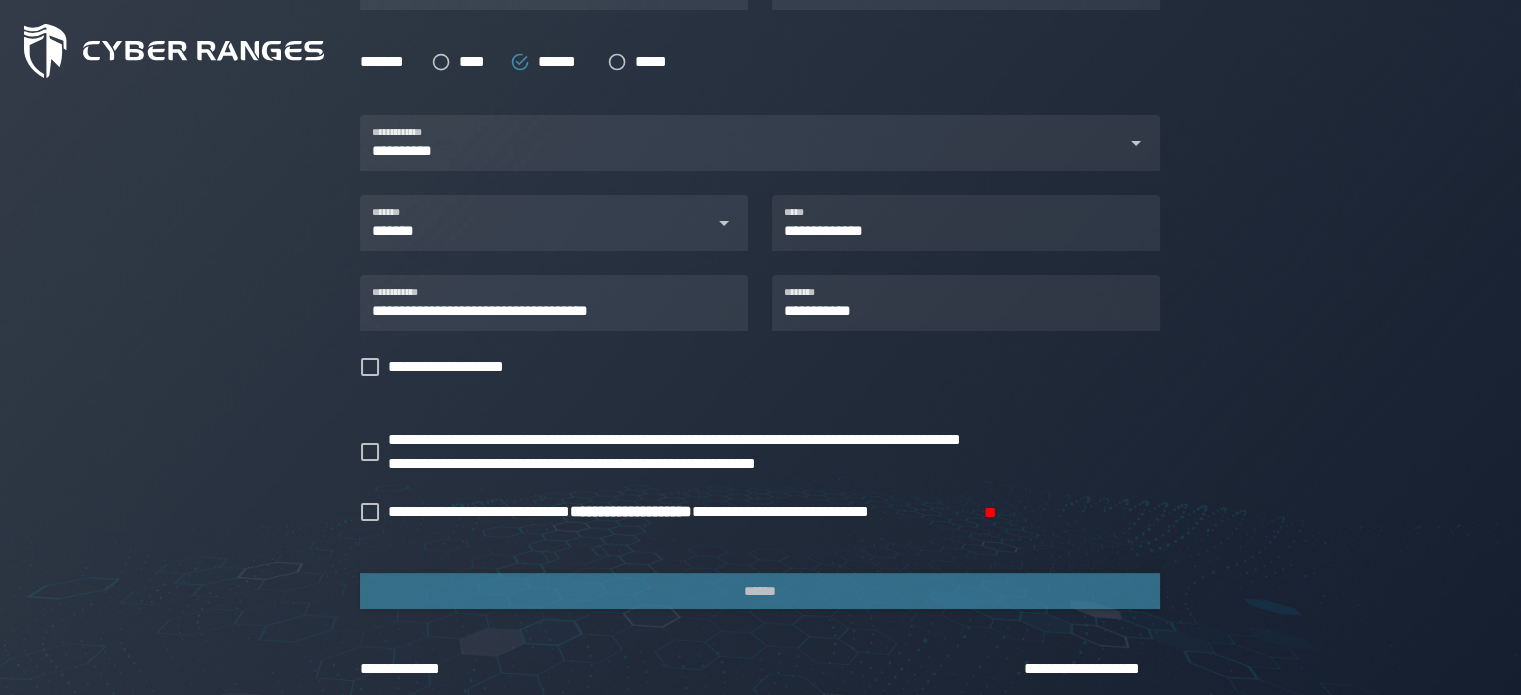 scroll, scrollTop: 595, scrollLeft: 0, axis: vertical 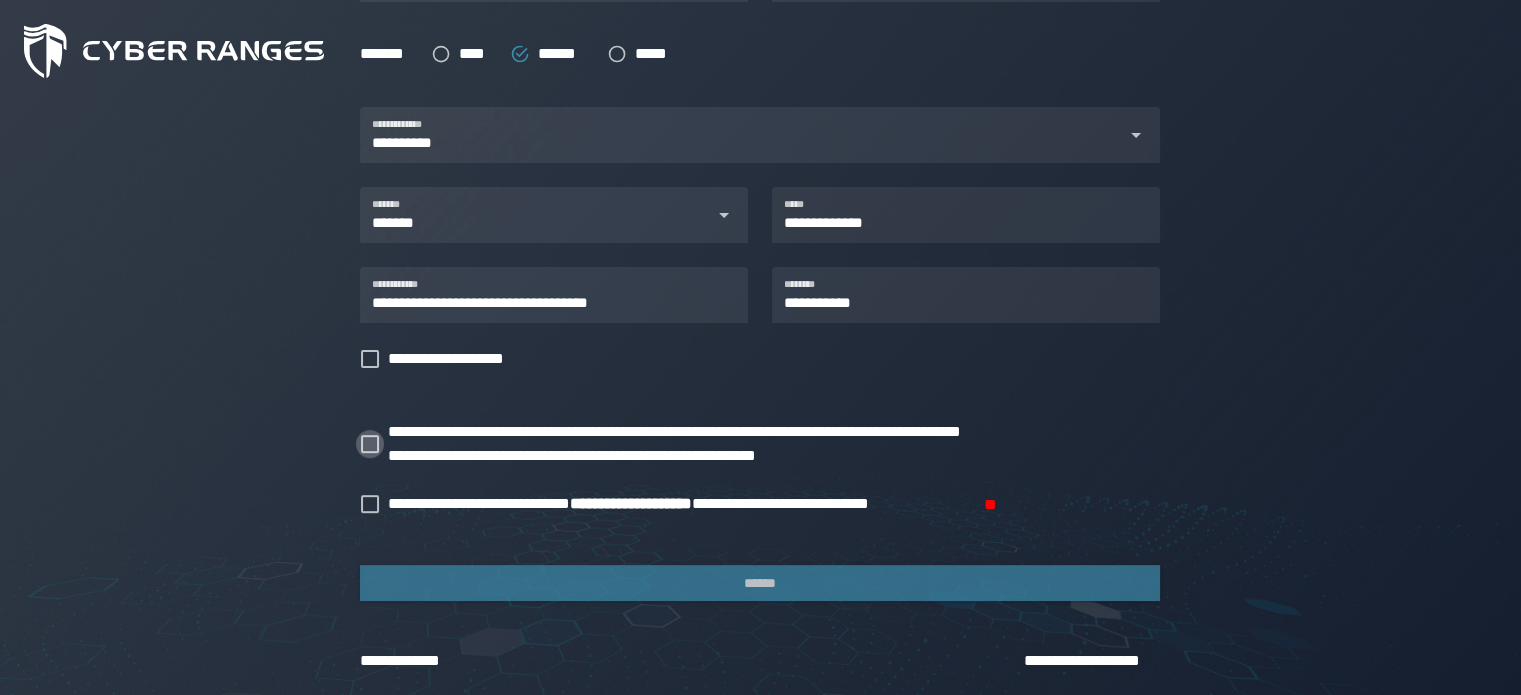 click on "**********" at bounding box center (723, 444) 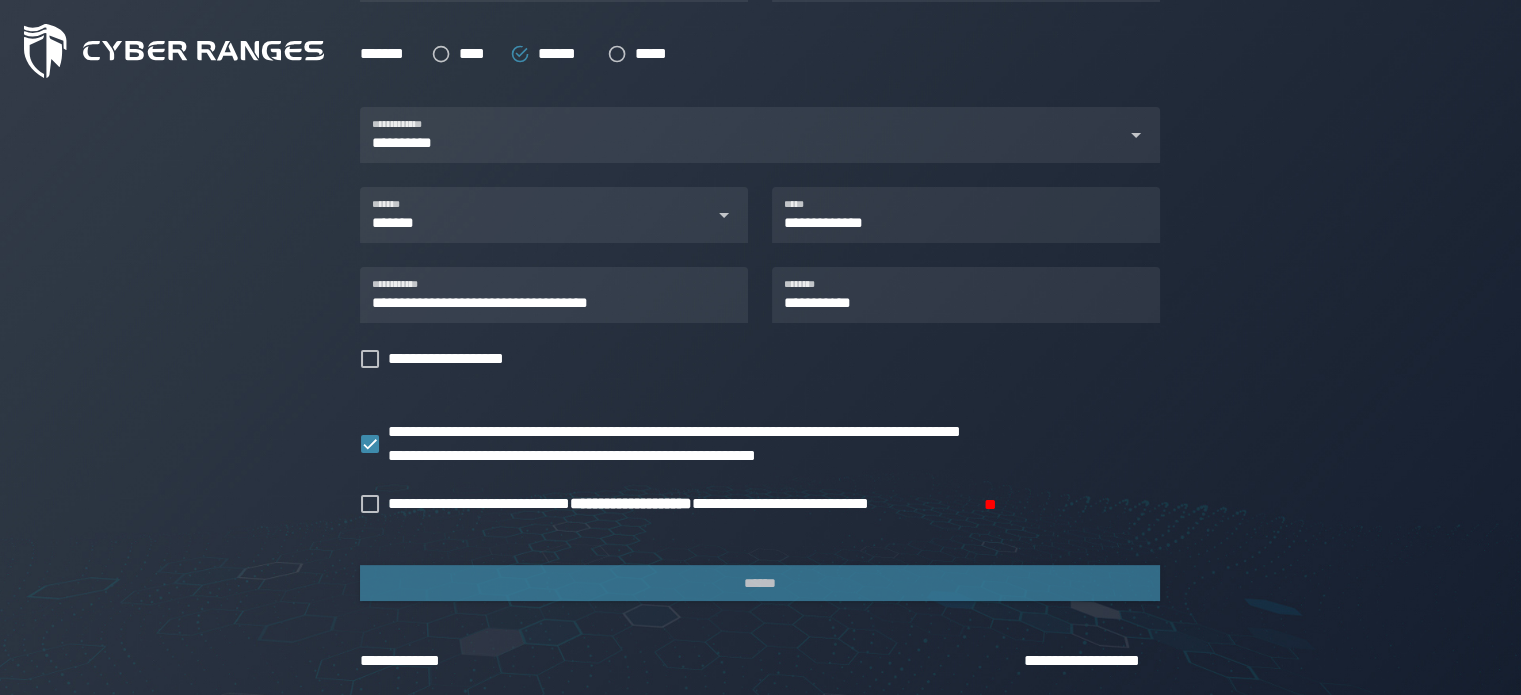 click on "**********" 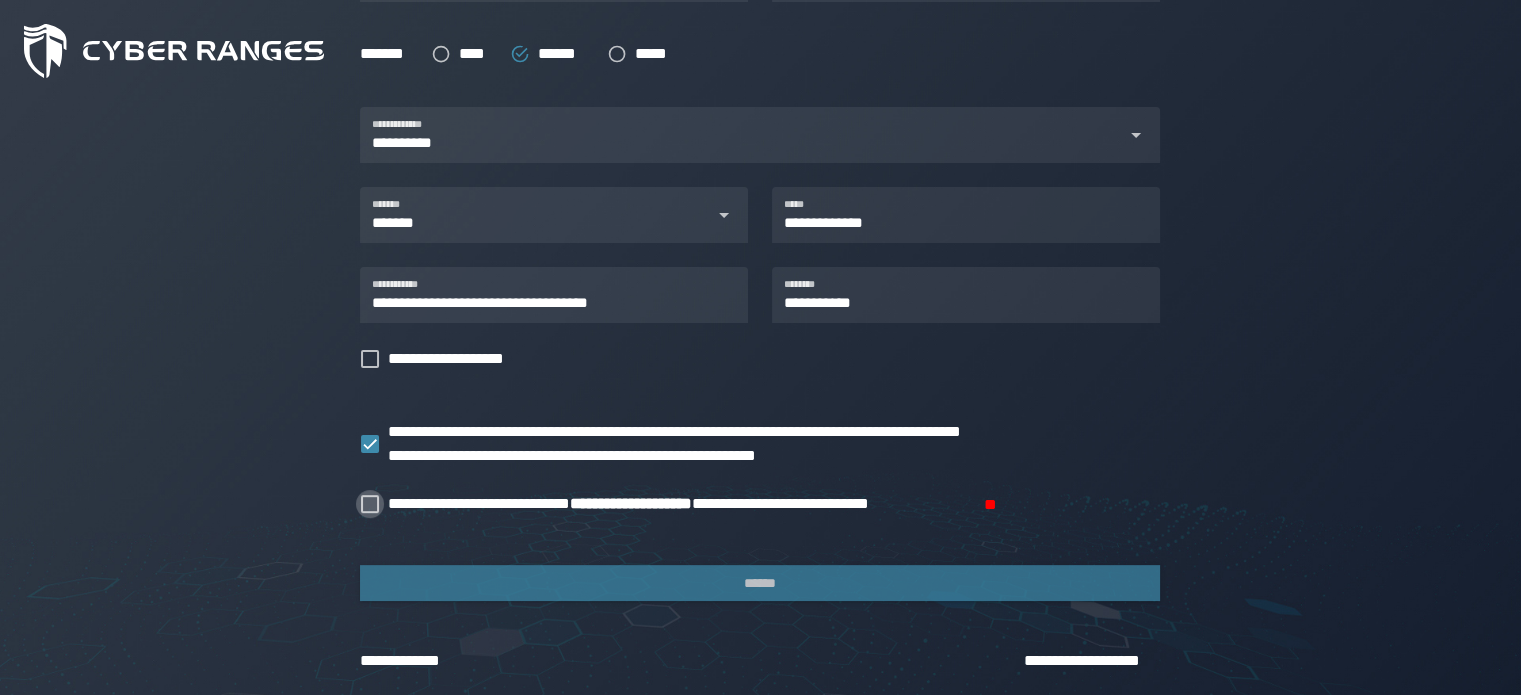 click on "**********" at bounding box center [681, 504] 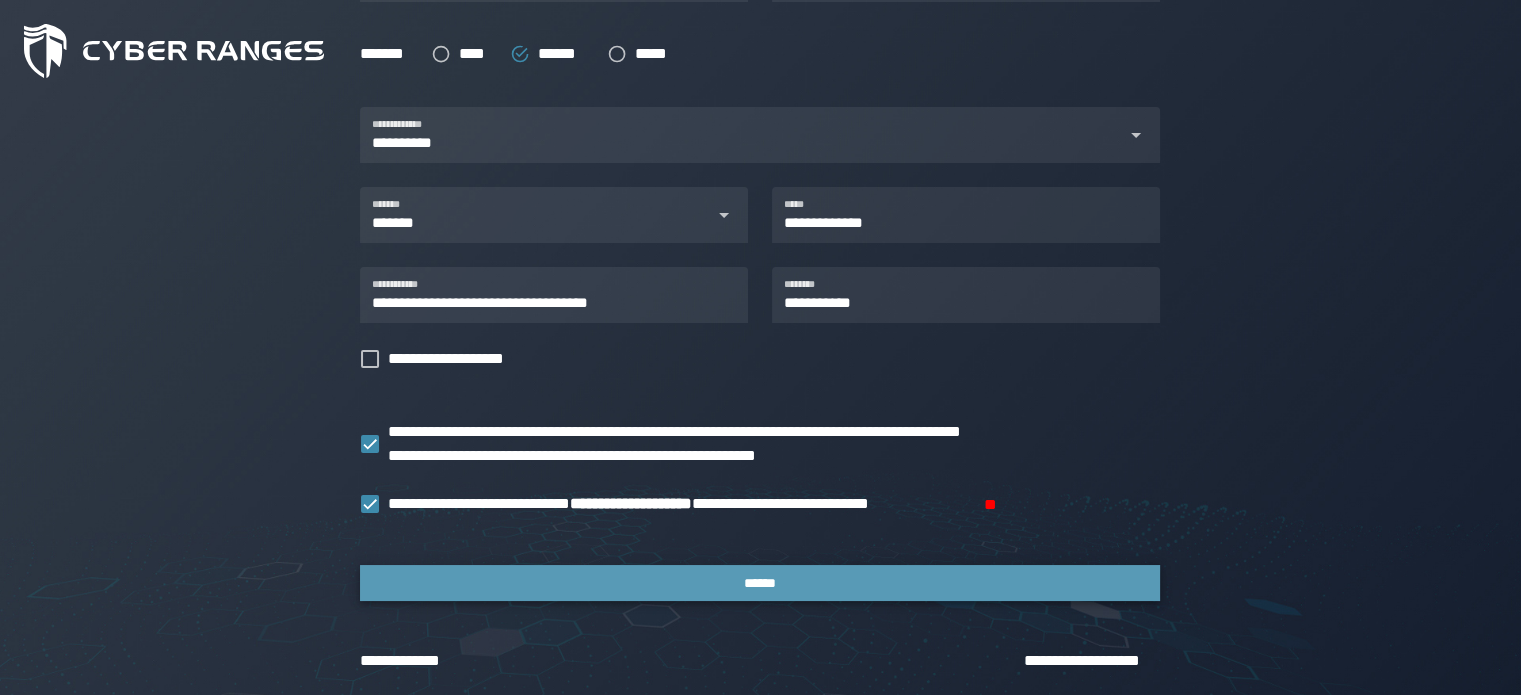 click on "******" at bounding box center [760, 583] 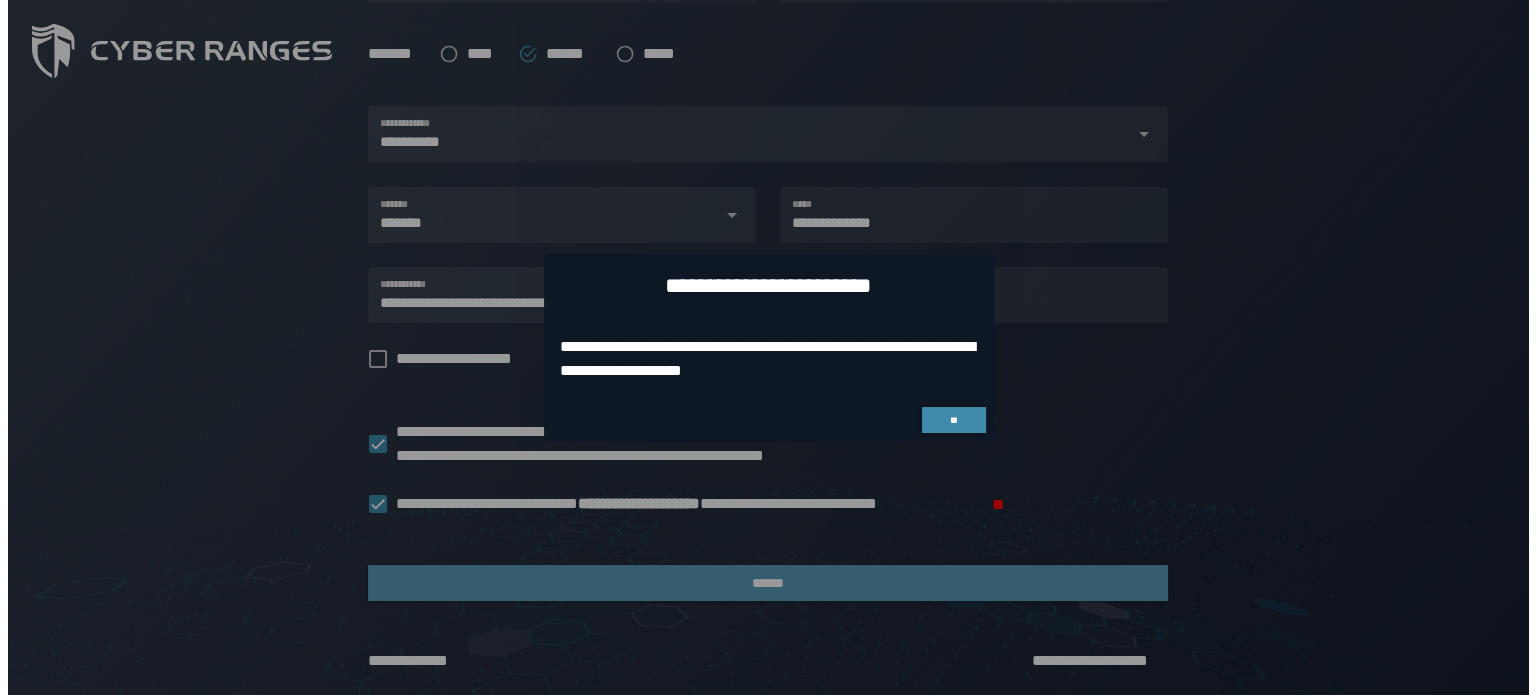 scroll, scrollTop: 0, scrollLeft: 0, axis: both 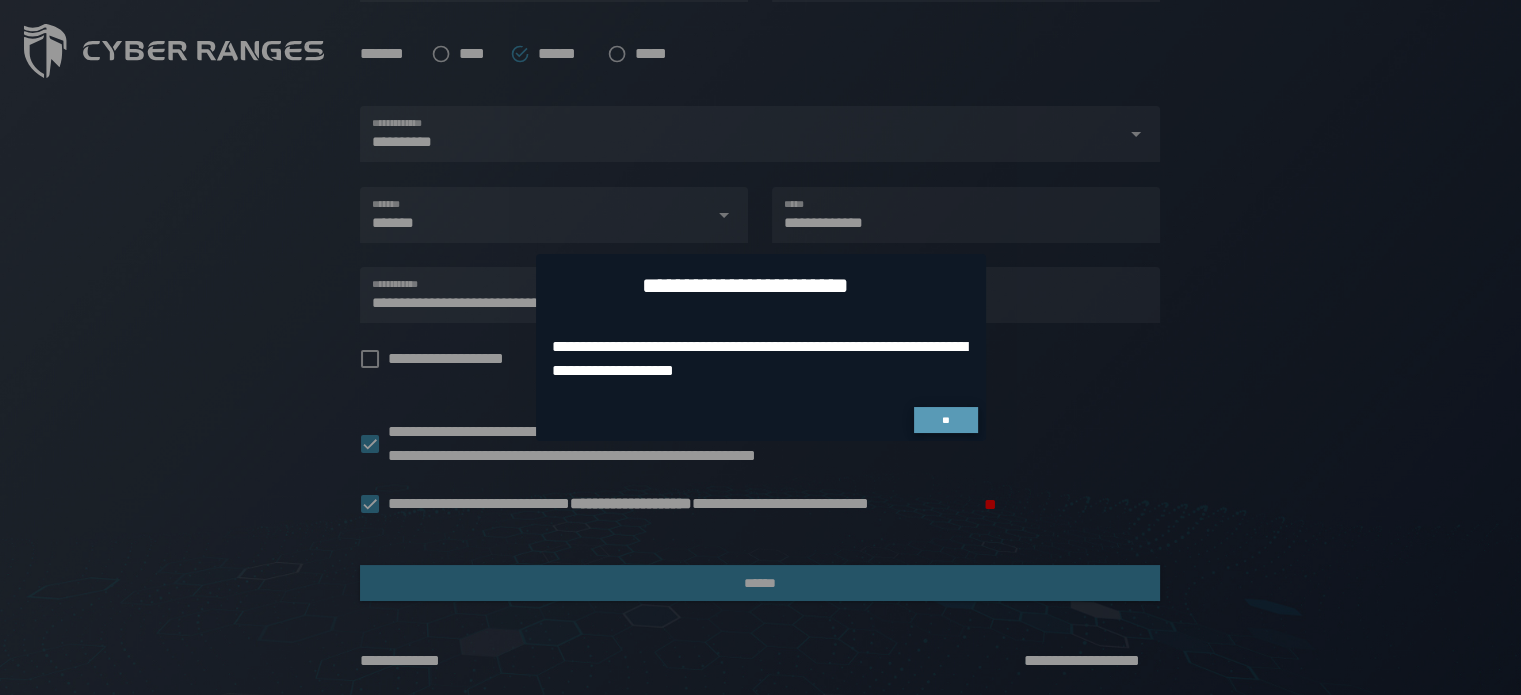 click on "**" at bounding box center [946, 420] 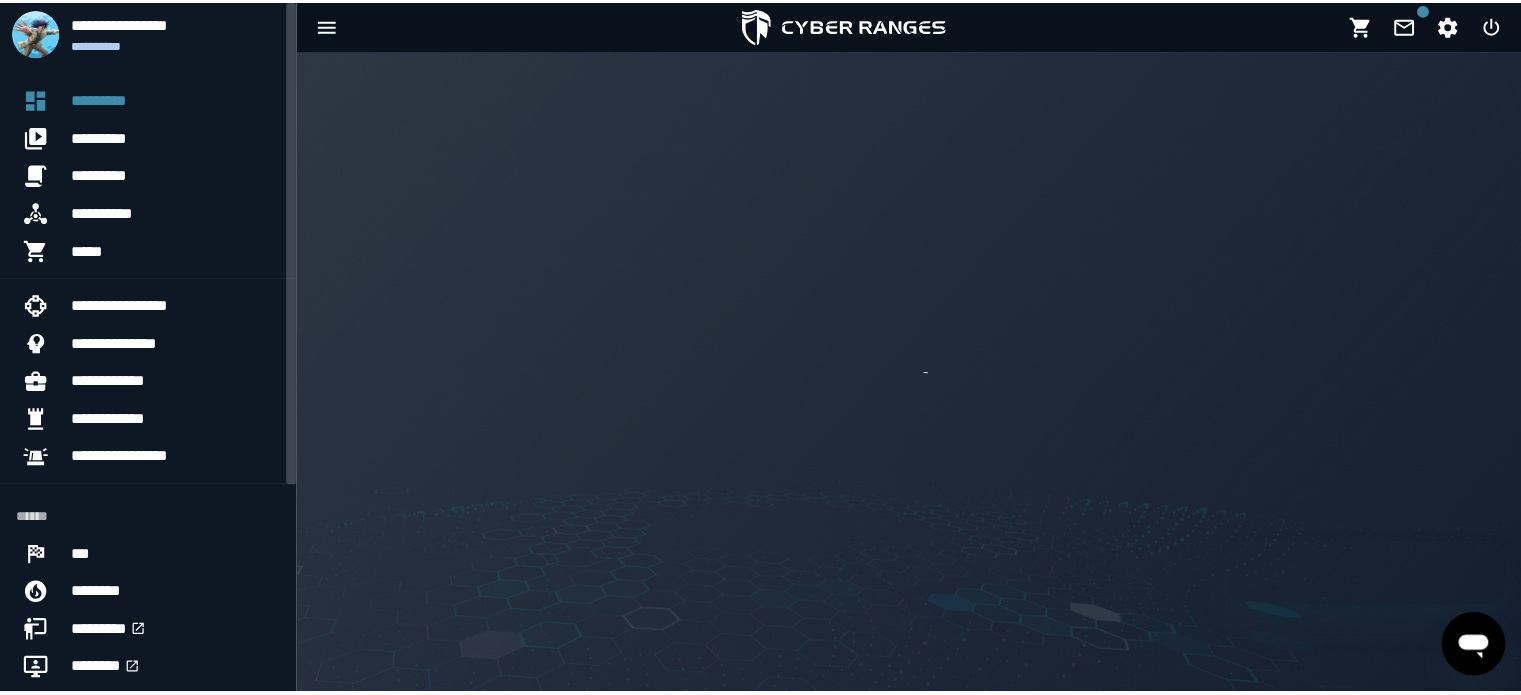 scroll, scrollTop: 0, scrollLeft: 0, axis: both 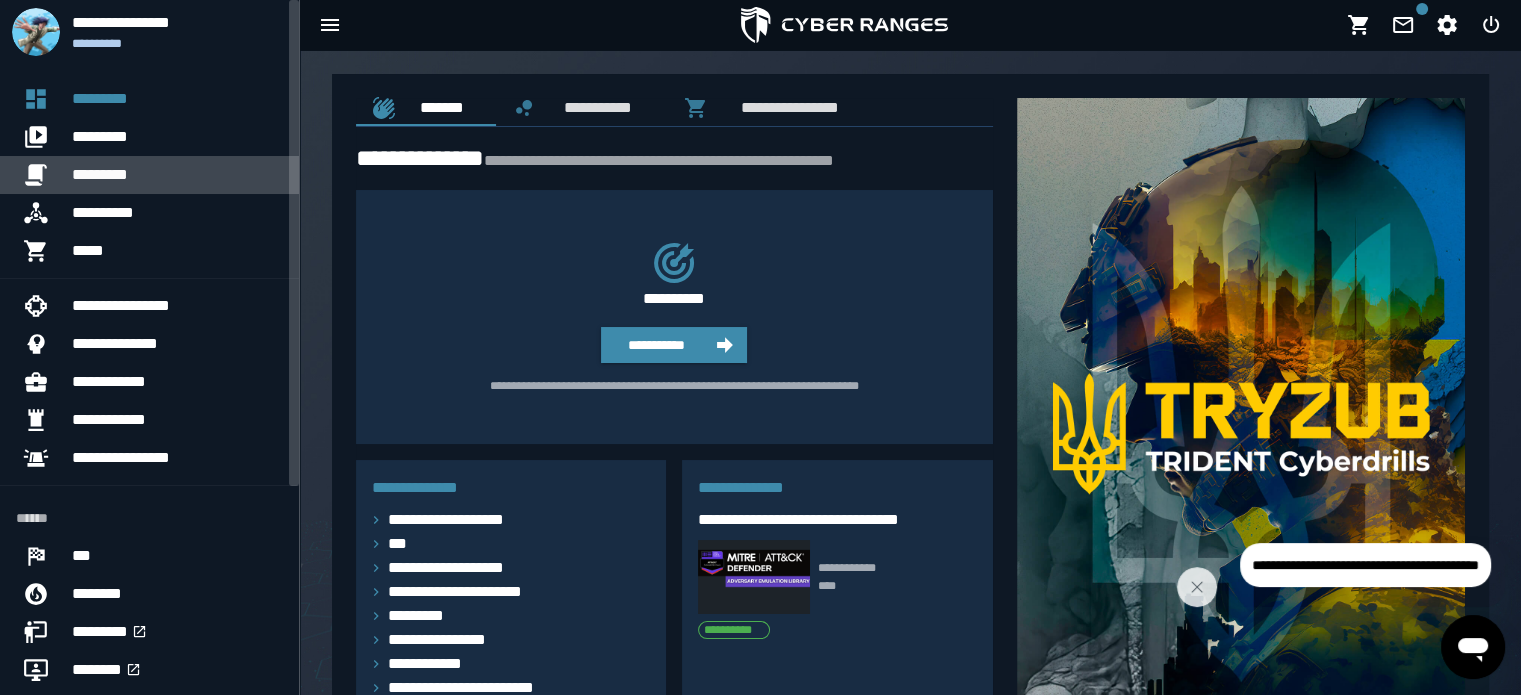 click on "*********" at bounding box center [177, 175] 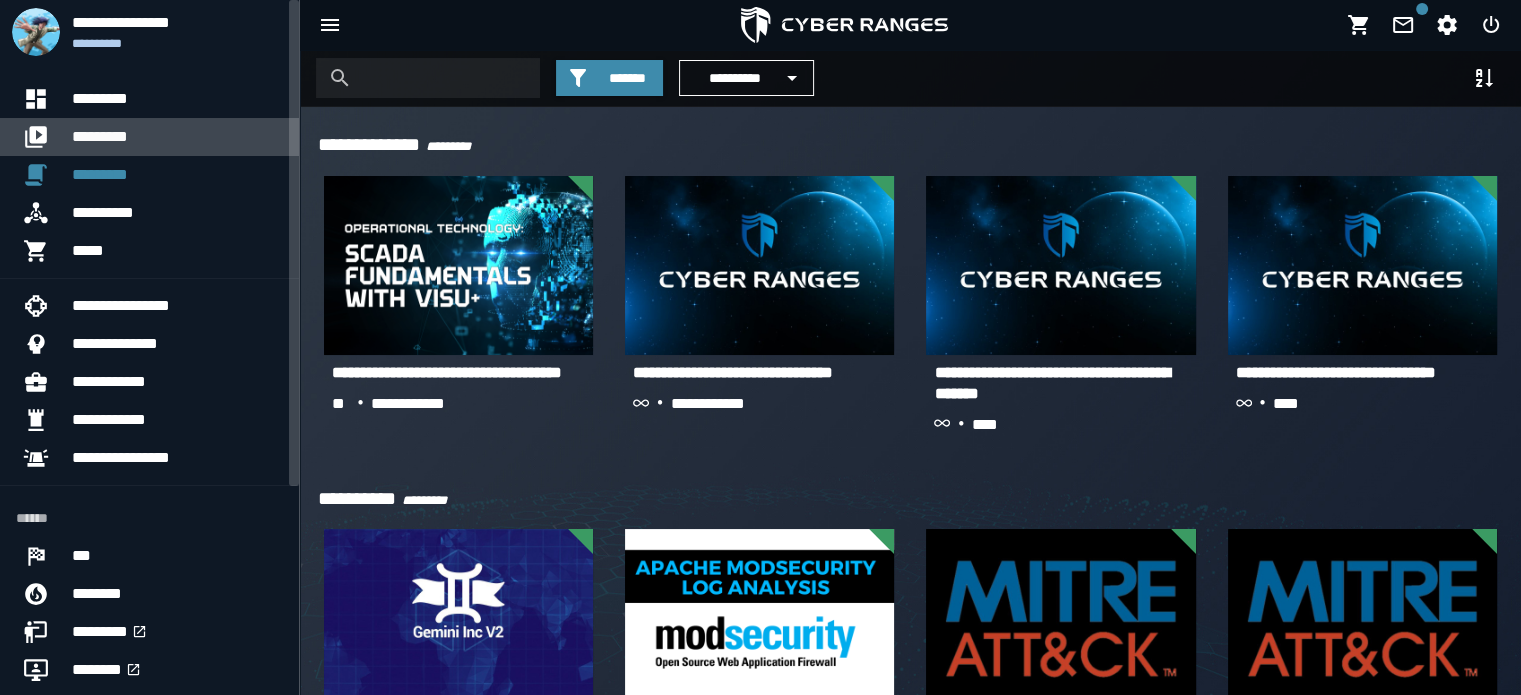 click on "*********" at bounding box center [177, 137] 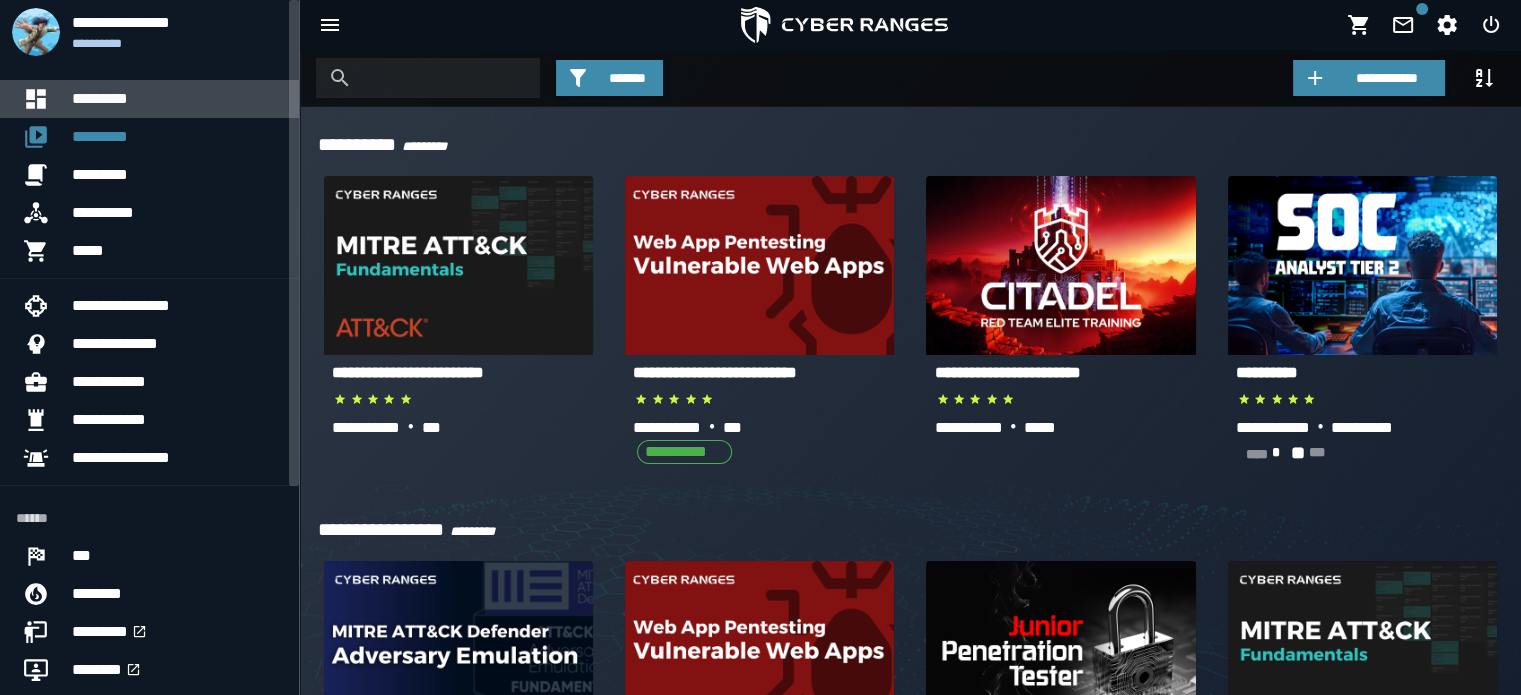 click on "*********" at bounding box center [177, 99] 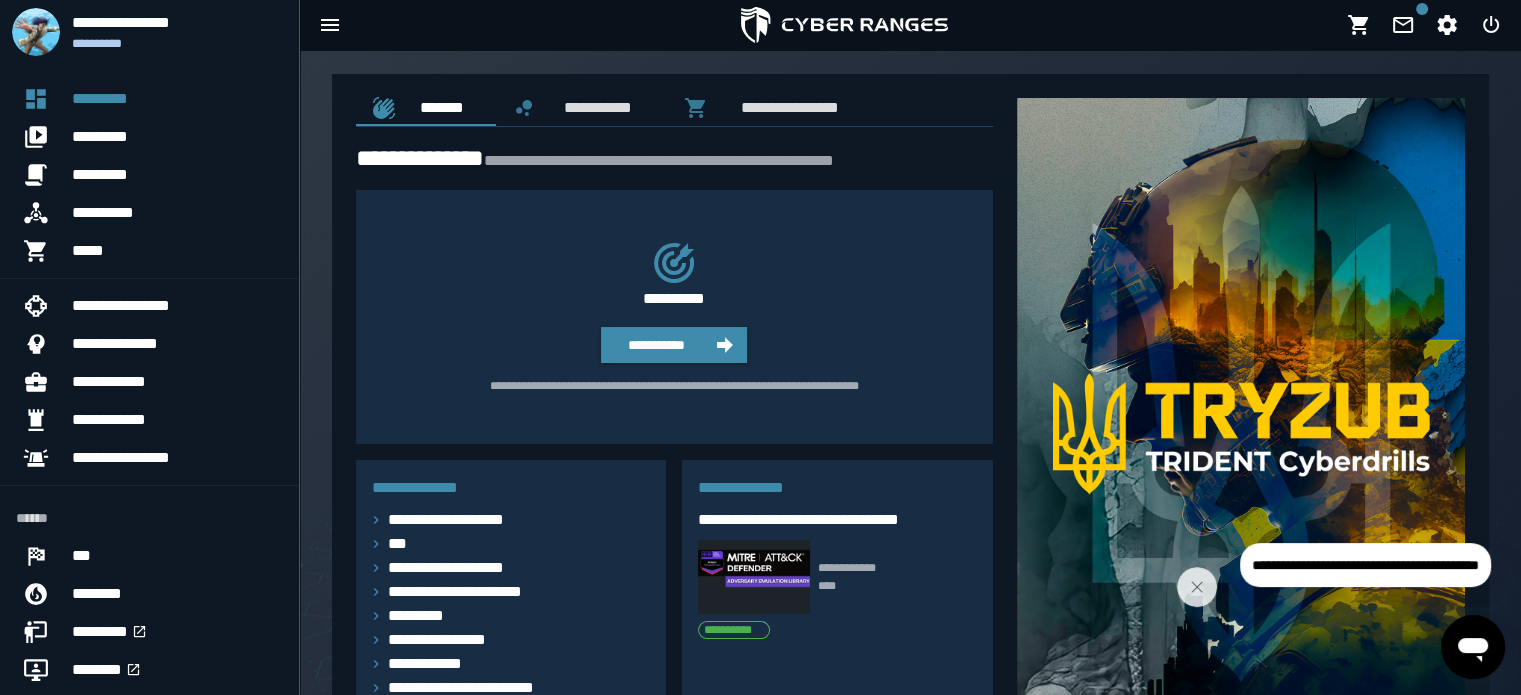 click on "[FIRST] [LAST] [EMAIL] [PHONE] [ADDRESS] [CITY] [STATE] [POSTAL_CODE] [COUNTRY] [CREDIT_CARD] [EXPIRY_DATE] [CVV] [CARD_TYPE] [NAME_ON_CARD] [BILLING_ADDRESS] [BILLING_CITY] [BILLING_STATE] [BILLING_POSTAL_CODE] [BILLING_COUNTRY] [PHONE_NUMBER] [EMAIL_ADDRESS] [DATE_OF_BIRTH] [AGE] [SSN] [DRIVER_LICENSE] [PASSPORT_NUMBER] [HOME_PHONE] [WORK_PHONE] [MOBILE_PHONE]" at bounding box center (662, 422) 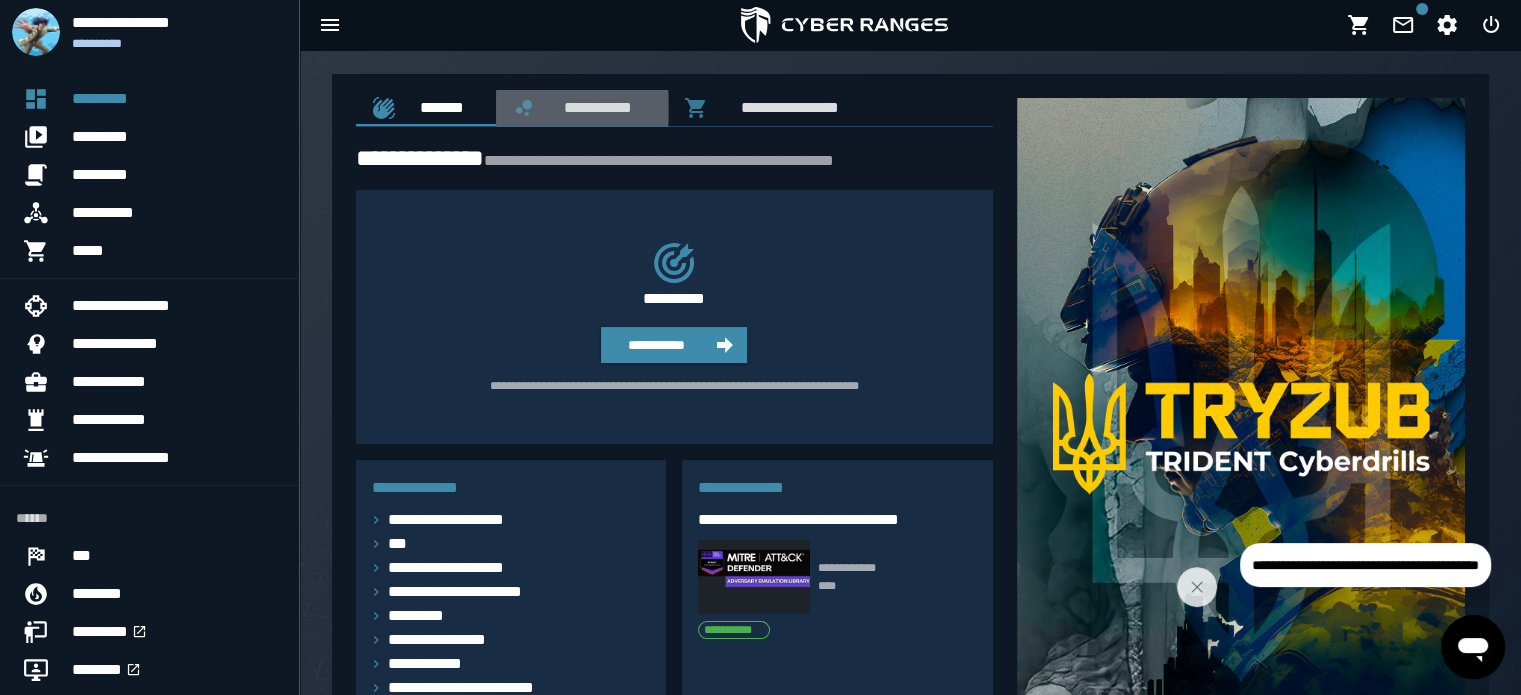 click on "**********" at bounding box center (594, 107) 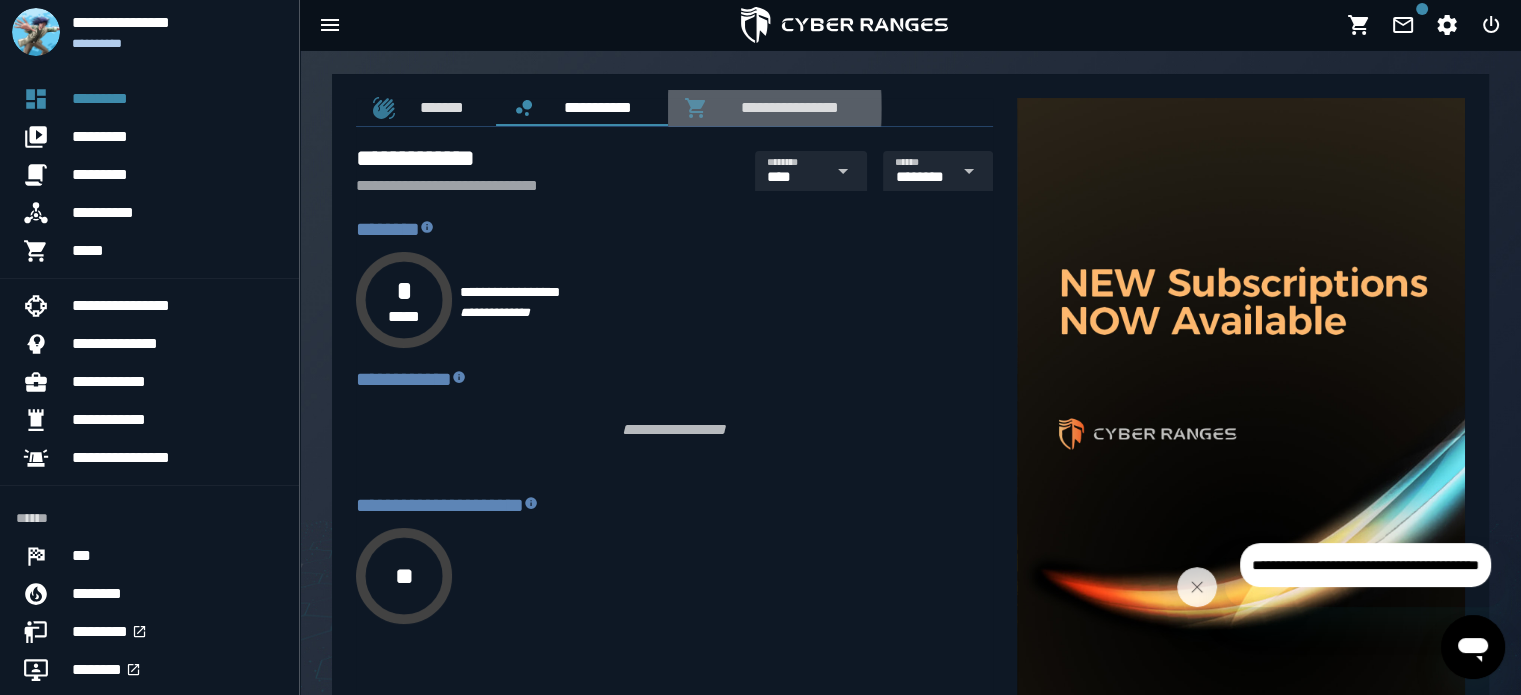 click on "**********" at bounding box center [774, 108] 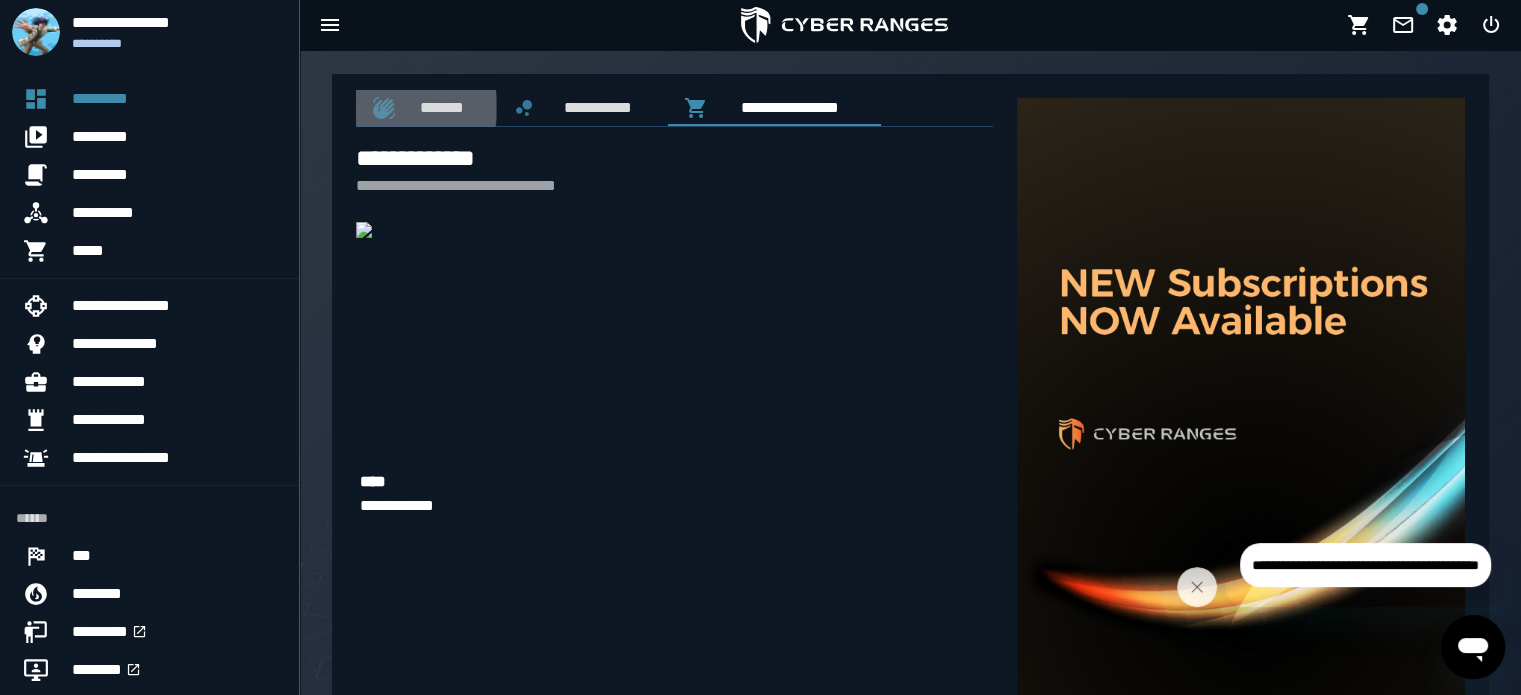 click on "*******" at bounding box center [438, 107] 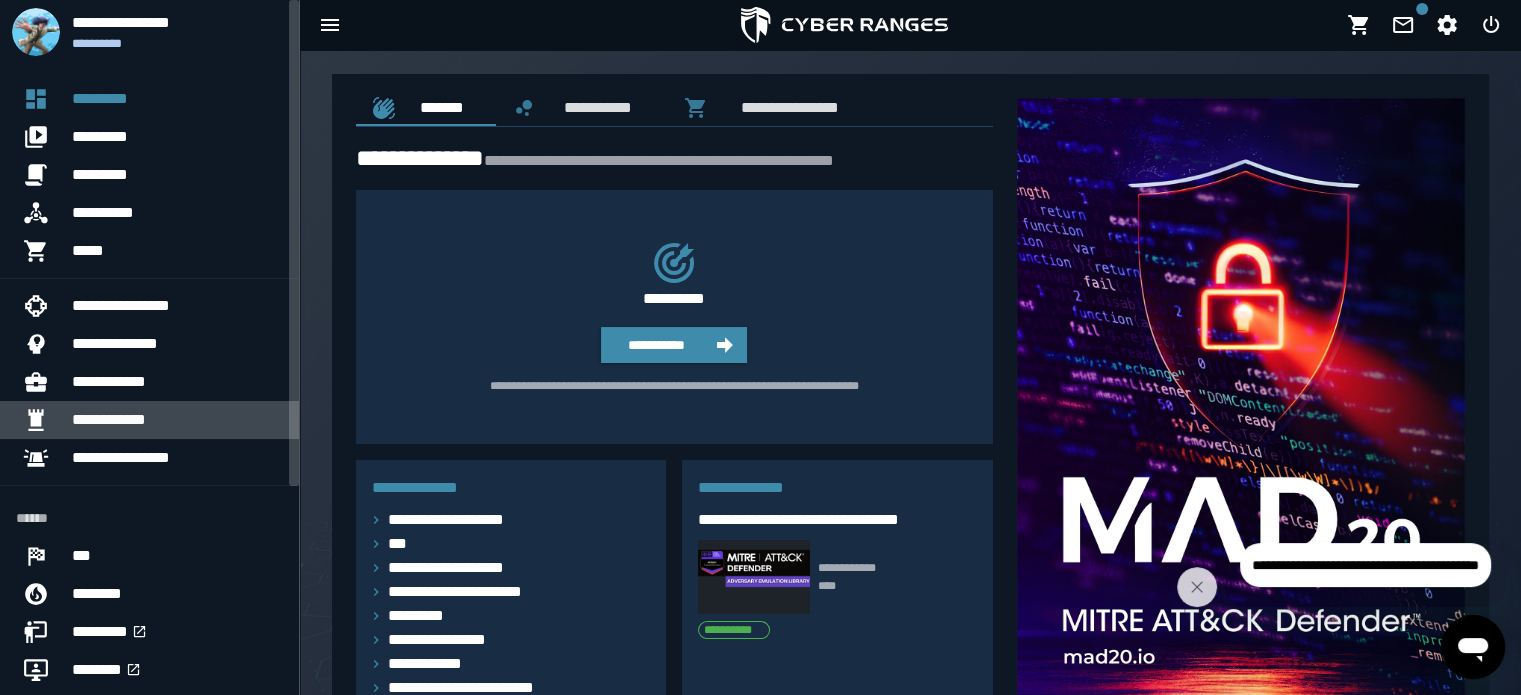 click on "**********" at bounding box center (177, 420) 